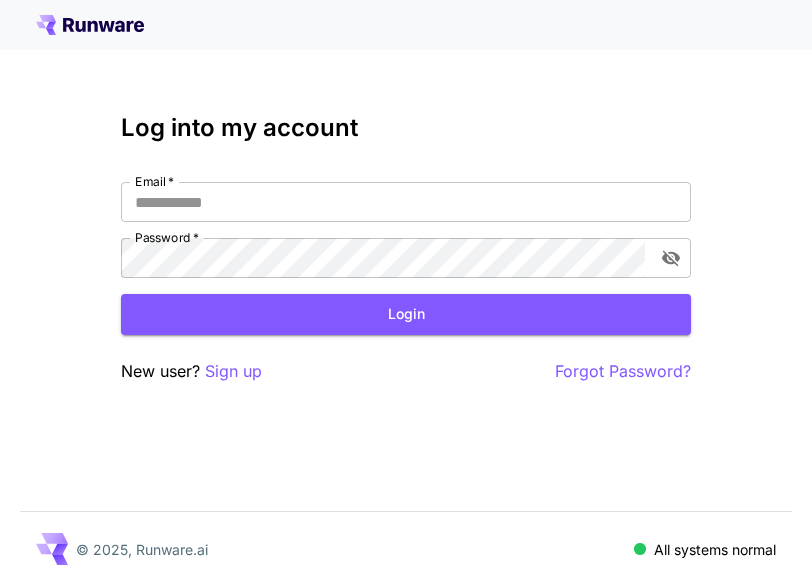 scroll, scrollTop: 0, scrollLeft: 0, axis: both 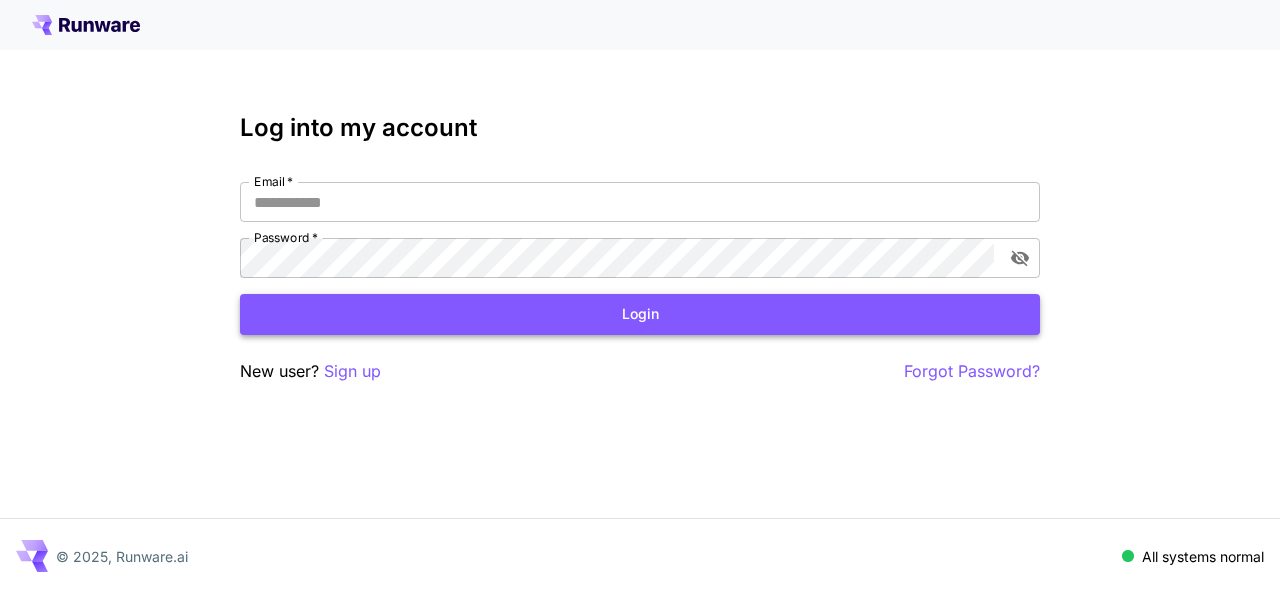 type on "**********" 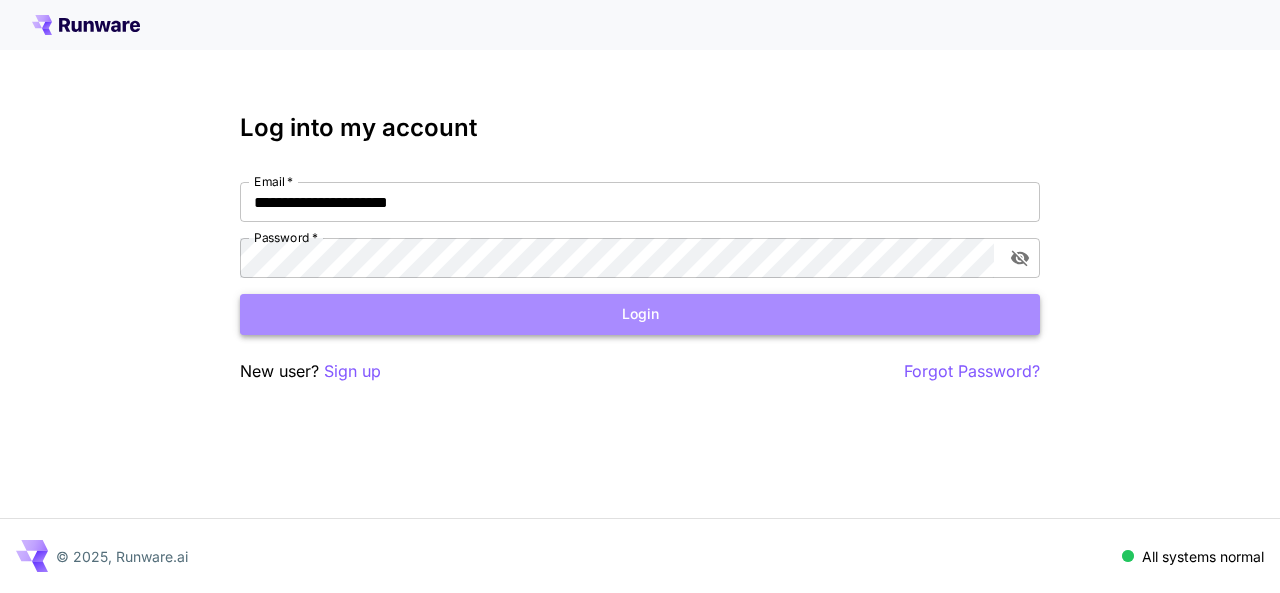 click on "Login" at bounding box center (640, 314) 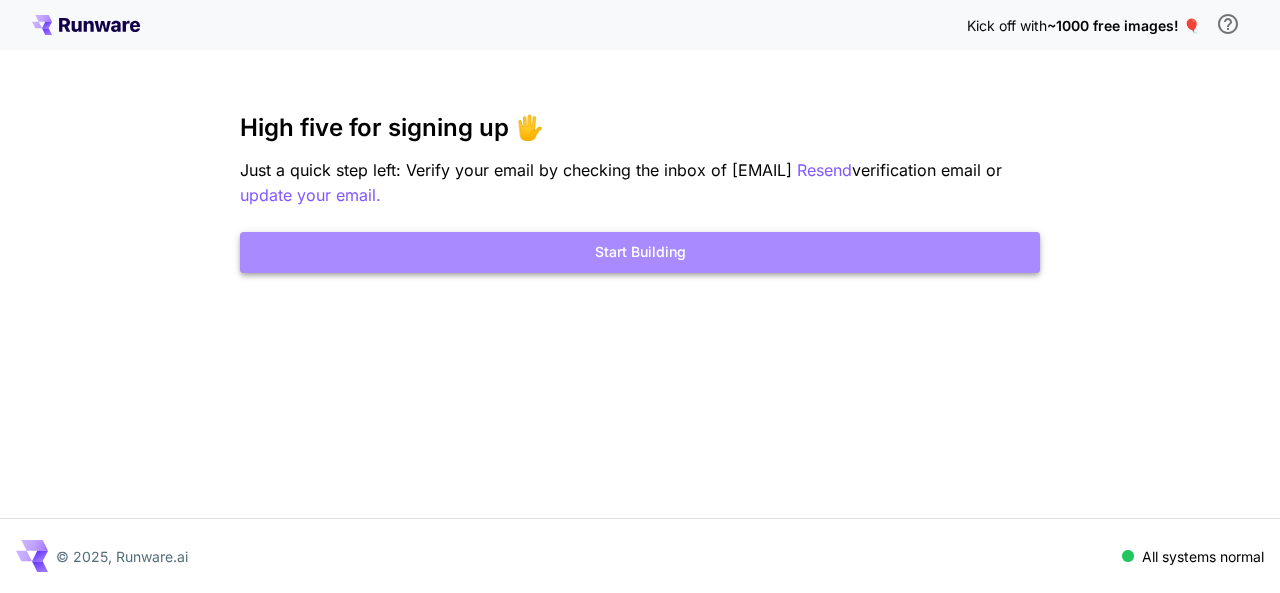 click on "Start Building" at bounding box center [640, 252] 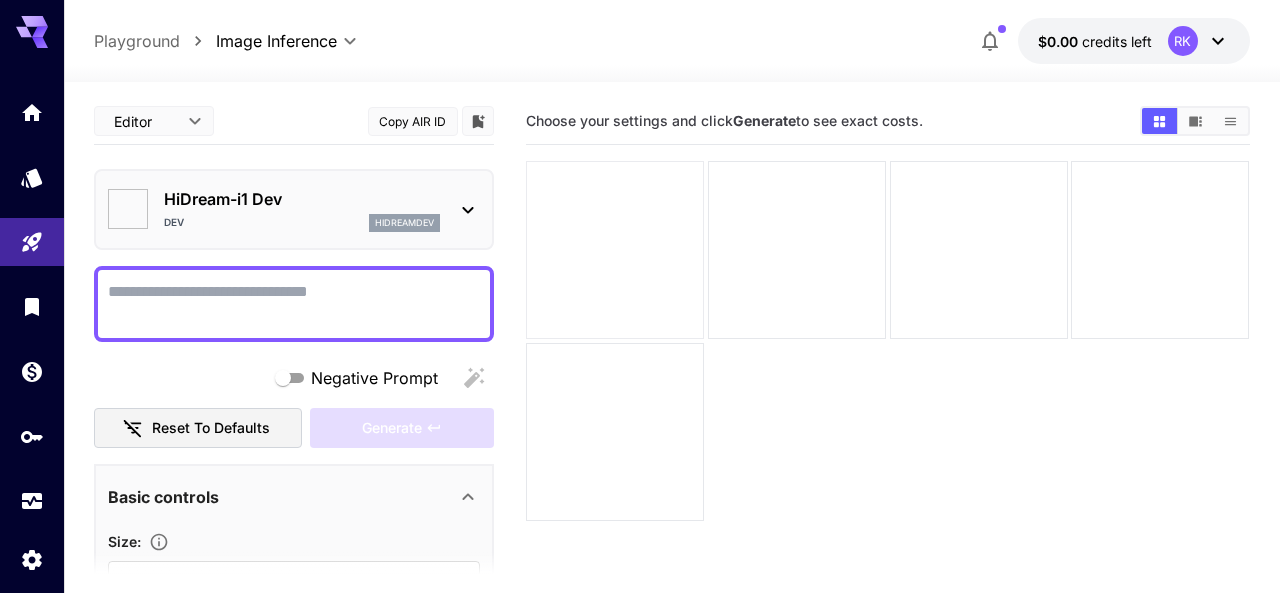type on "*******" 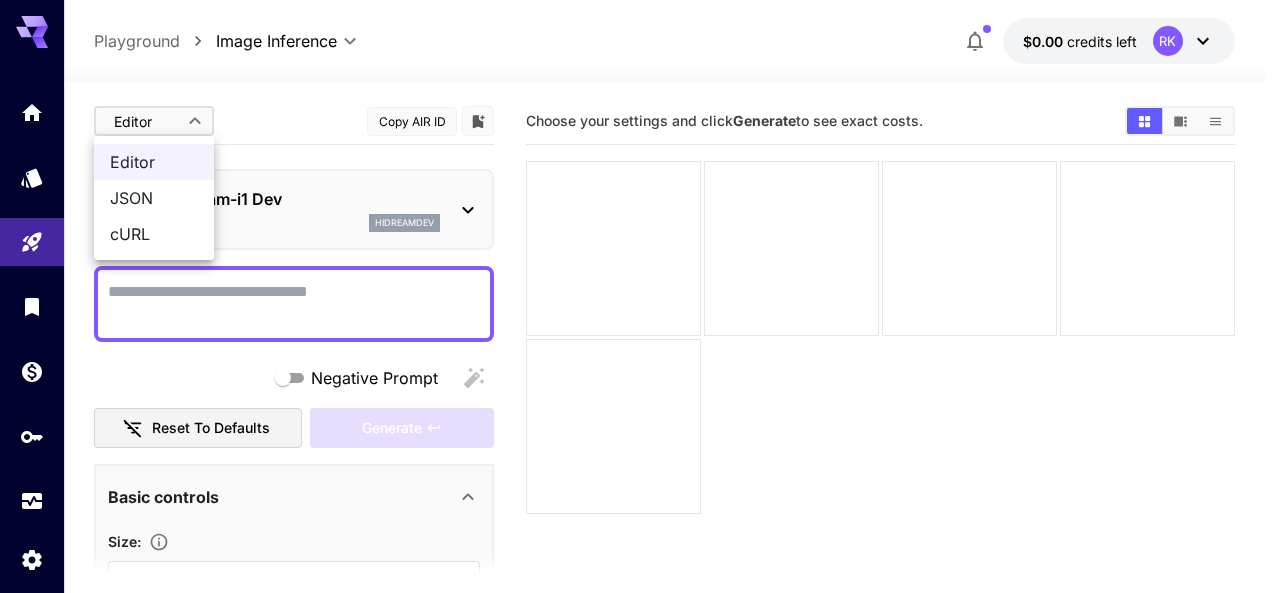 click on "**********" at bounding box center (640, 375) 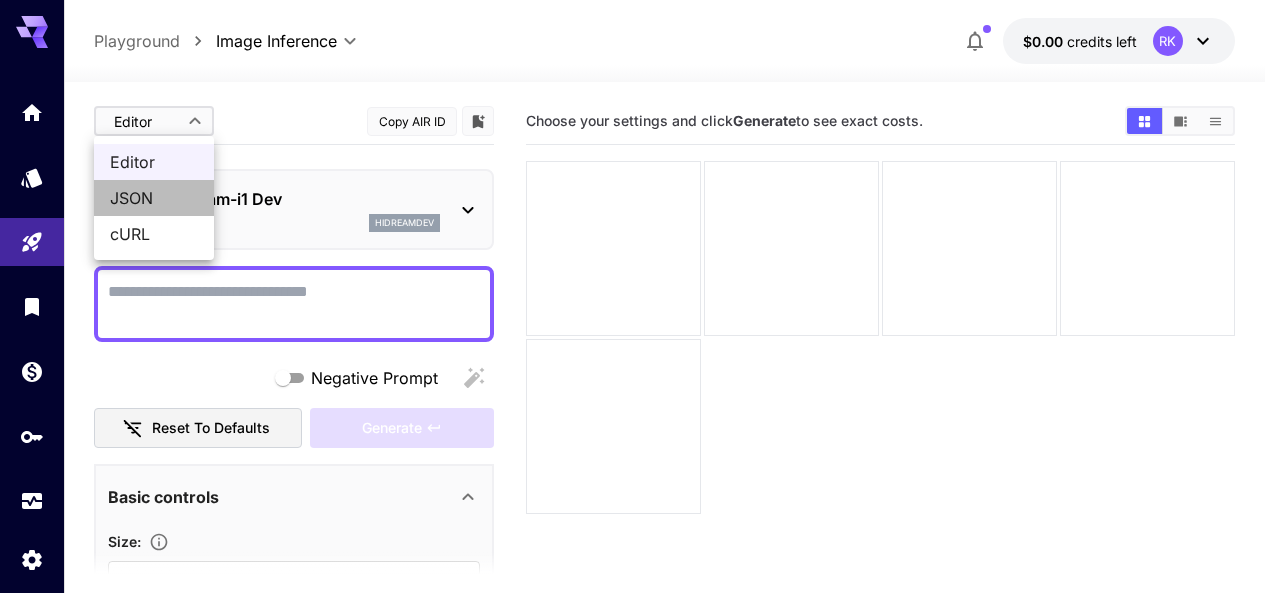 click on "JSON" at bounding box center [154, 198] 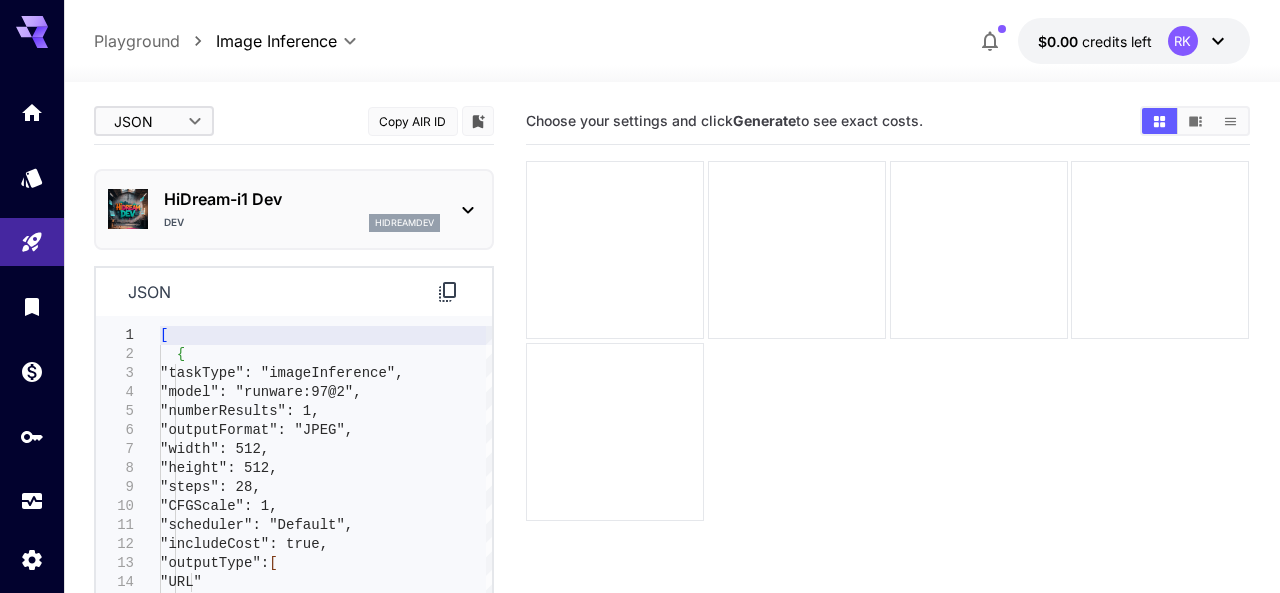 click on "**********" at bounding box center [640, 375] 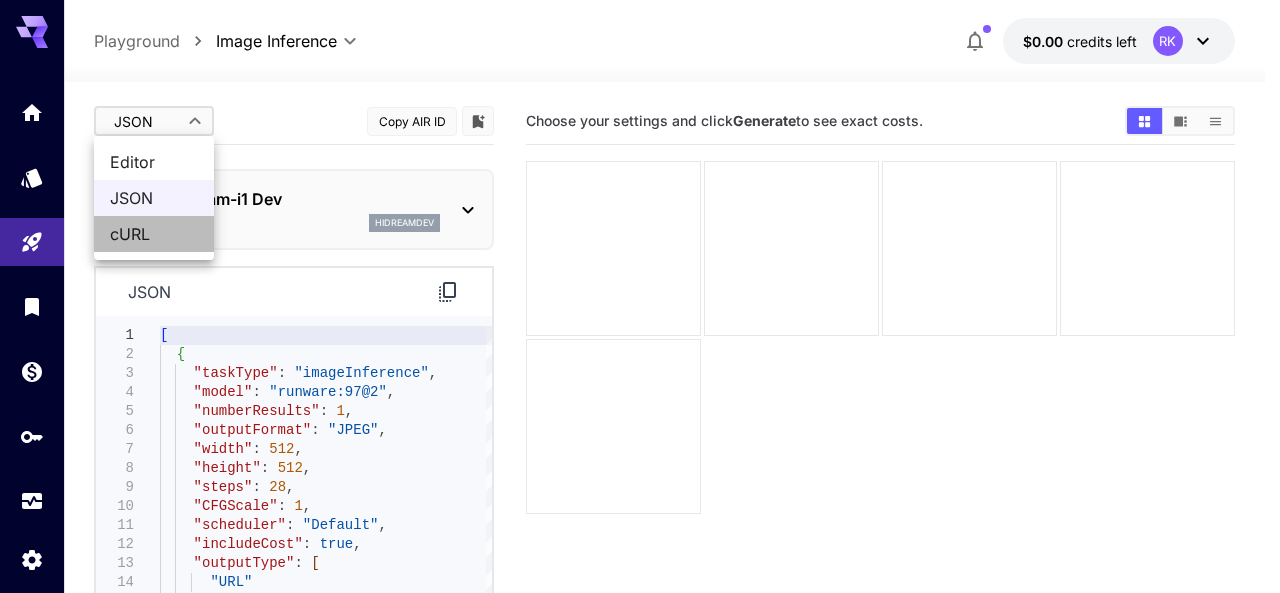 click on "cURL" at bounding box center [154, 234] 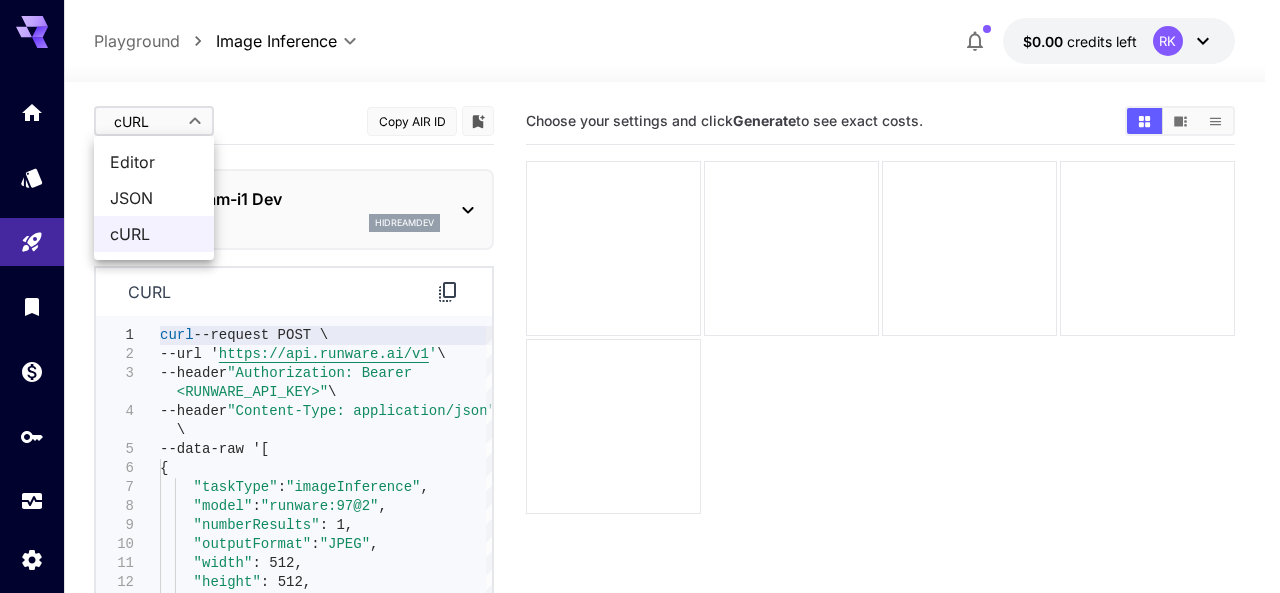 click on "**********" at bounding box center [640, 375] 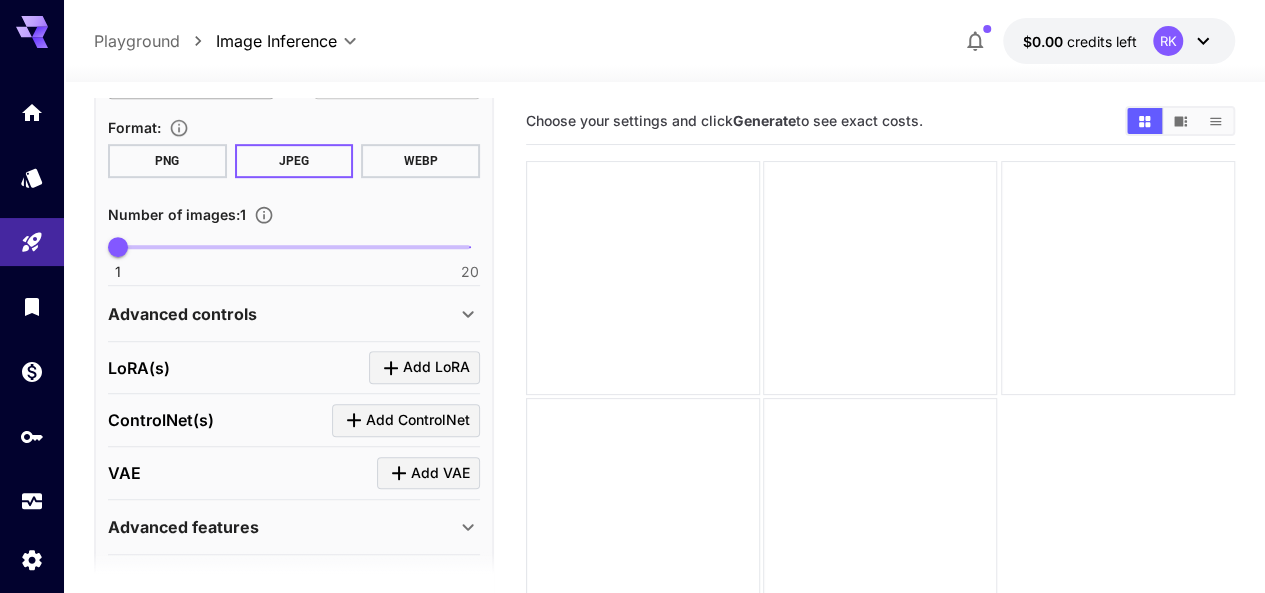 scroll, scrollTop: 604, scrollLeft: 0, axis: vertical 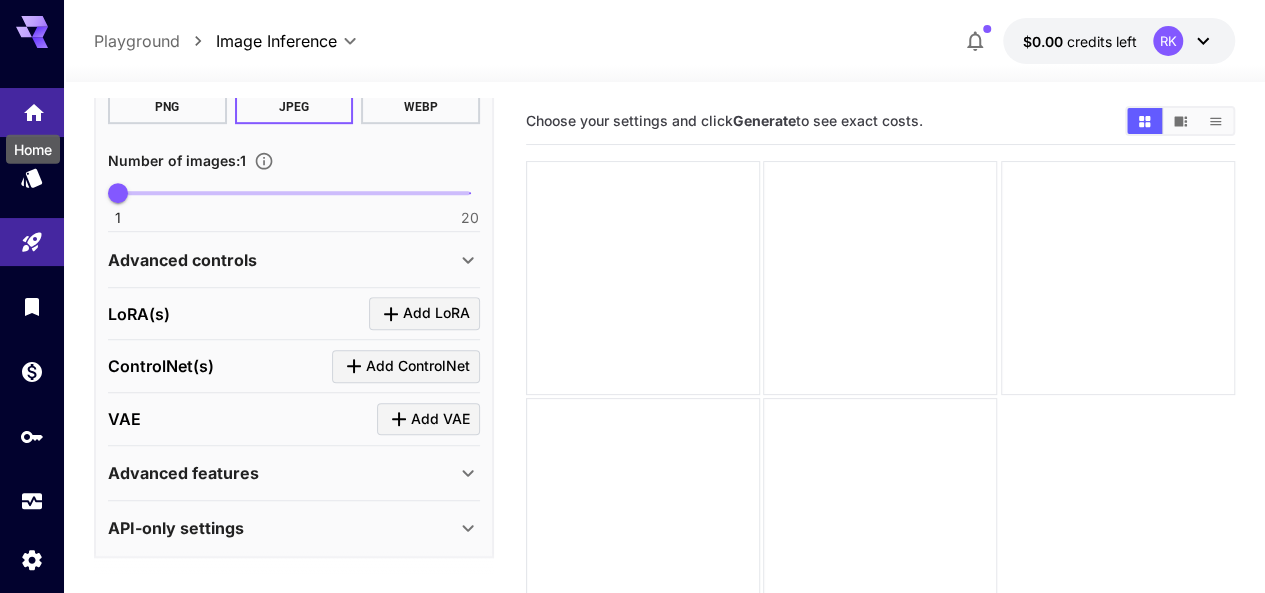 click 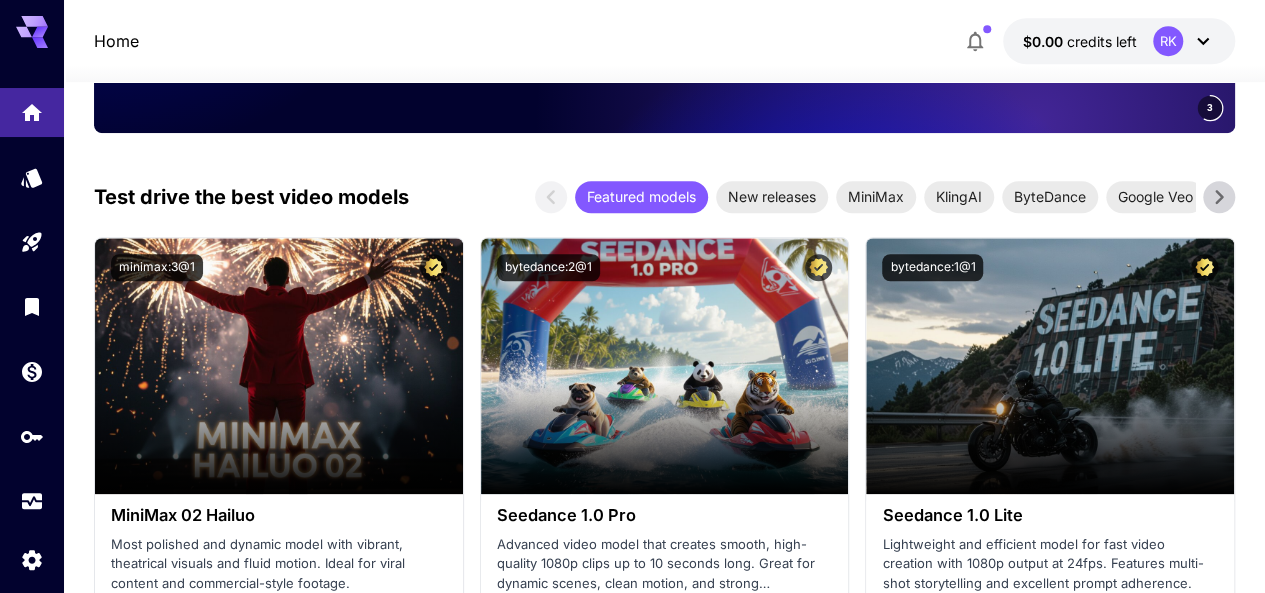 scroll, scrollTop: 0, scrollLeft: 0, axis: both 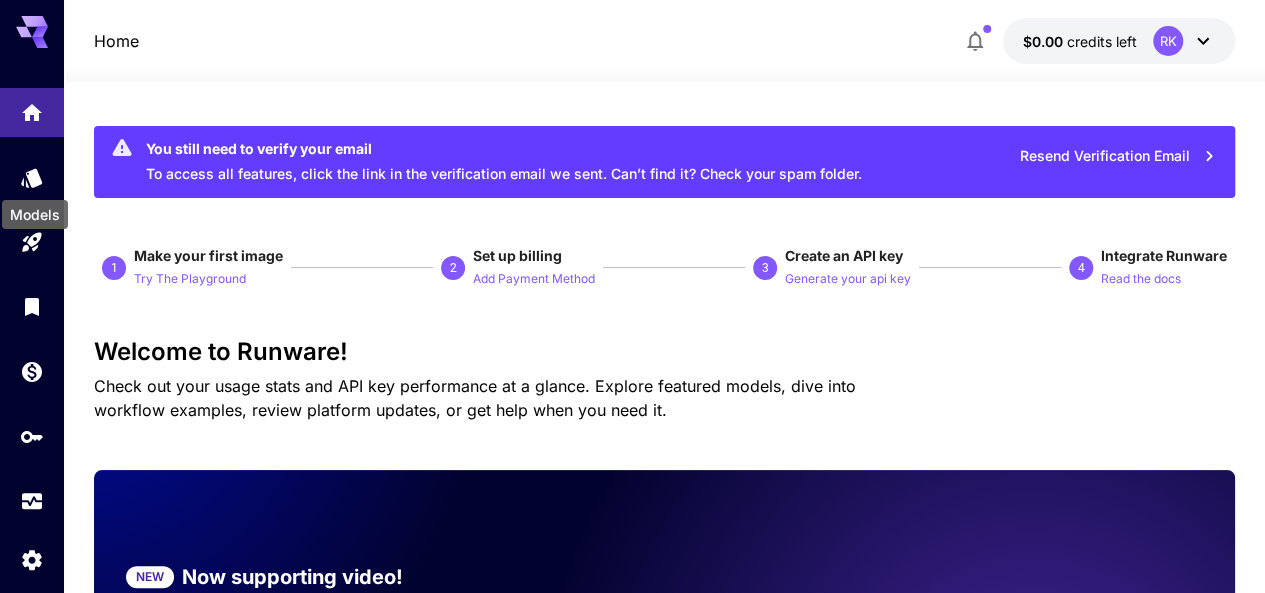 click on "Models" at bounding box center [35, 208] 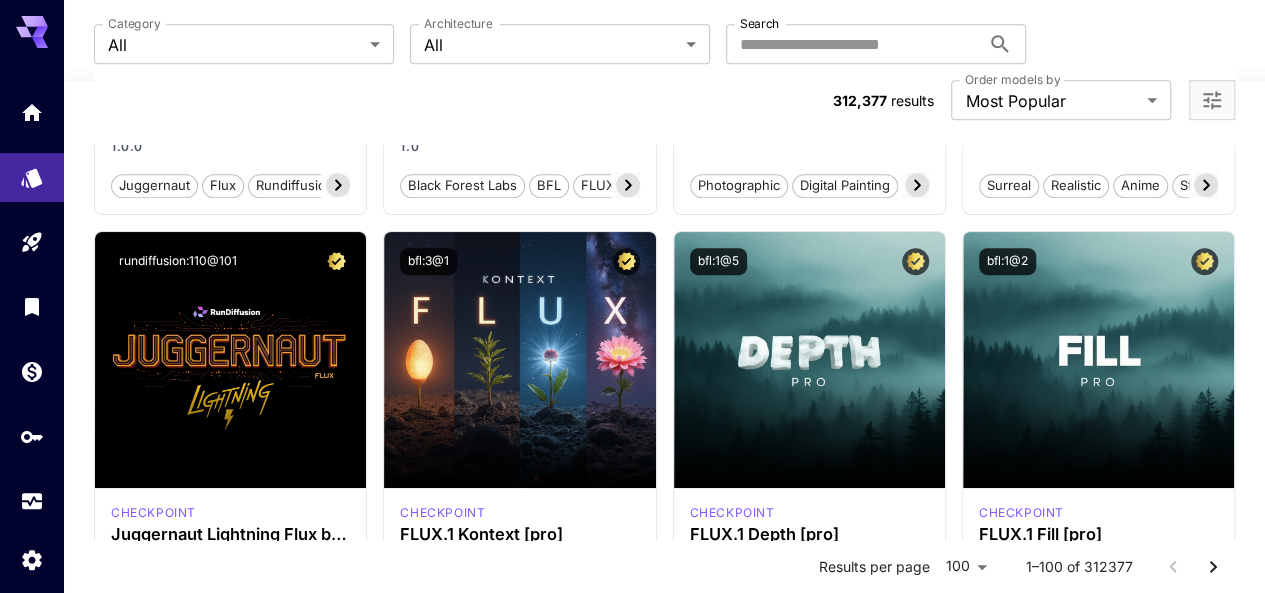 scroll, scrollTop: 0, scrollLeft: 0, axis: both 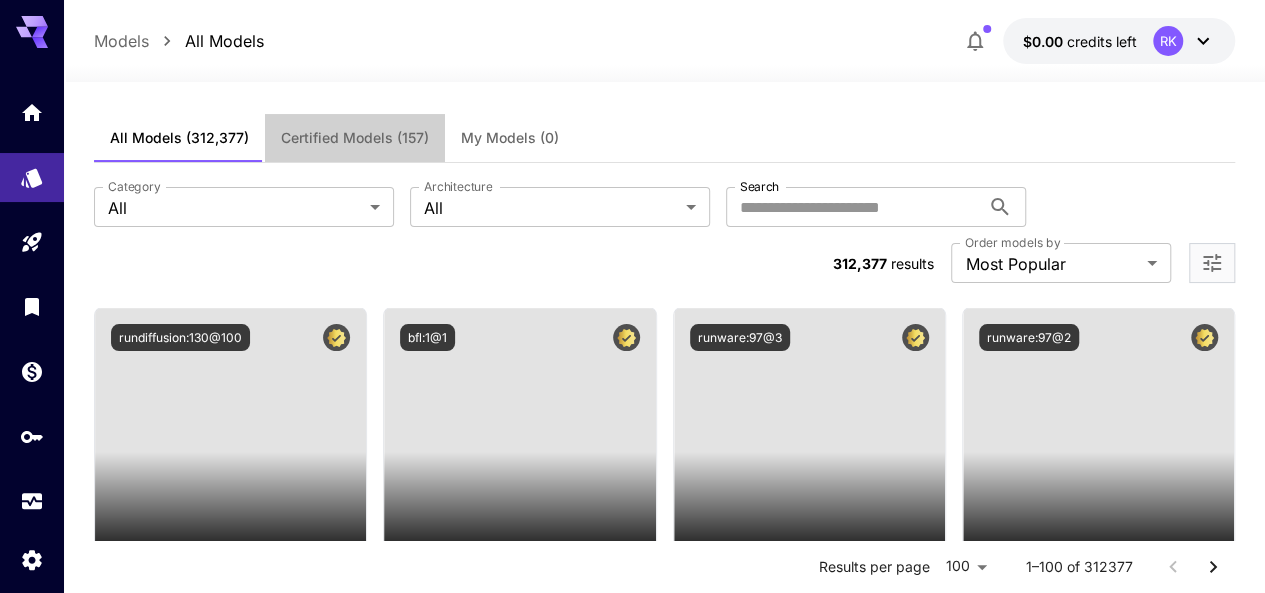 click on "Certified Models (157)" at bounding box center (355, 138) 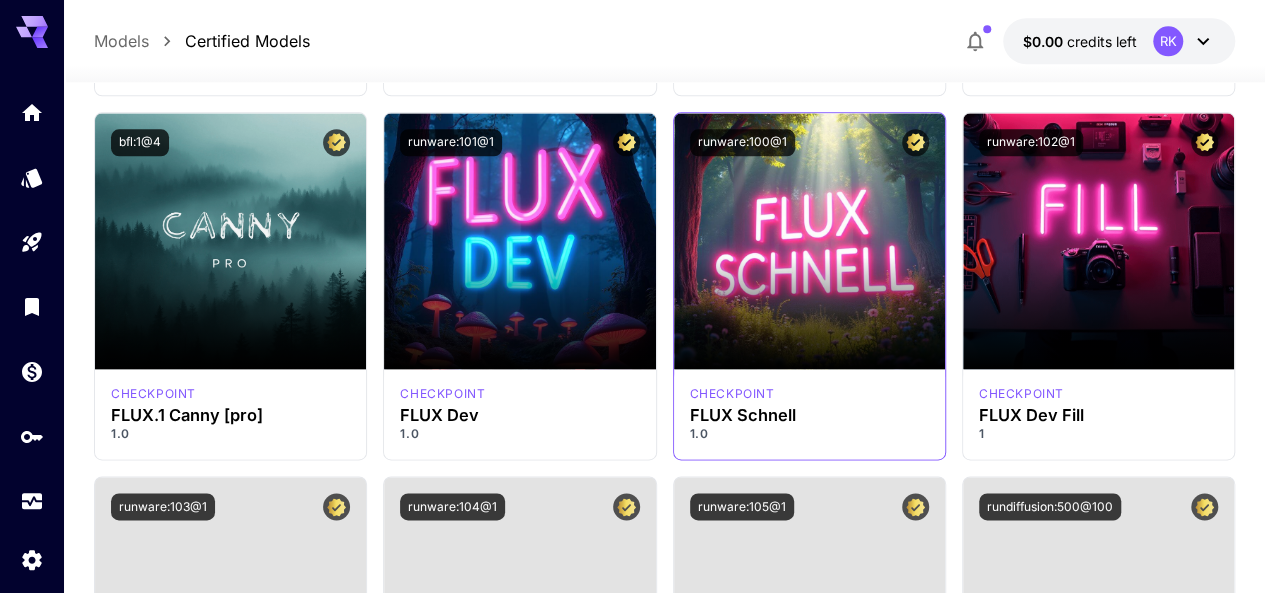 scroll, scrollTop: 1159, scrollLeft: 0, axis: vertical 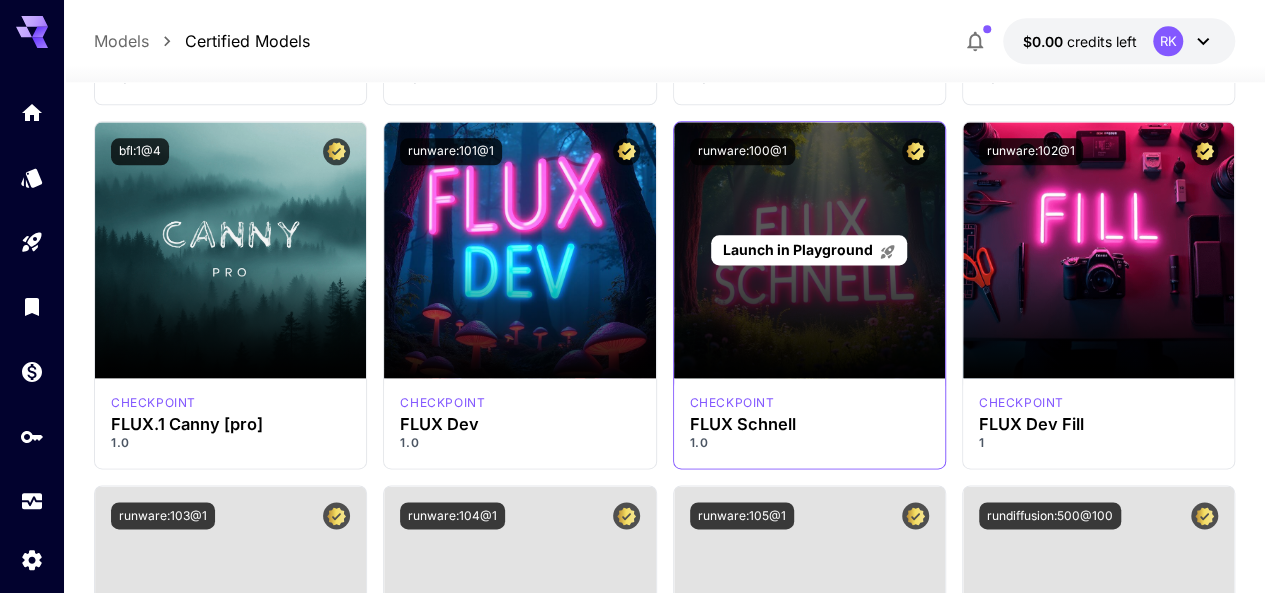 click on "Launch in Playground" at bounding box center (798, 249) 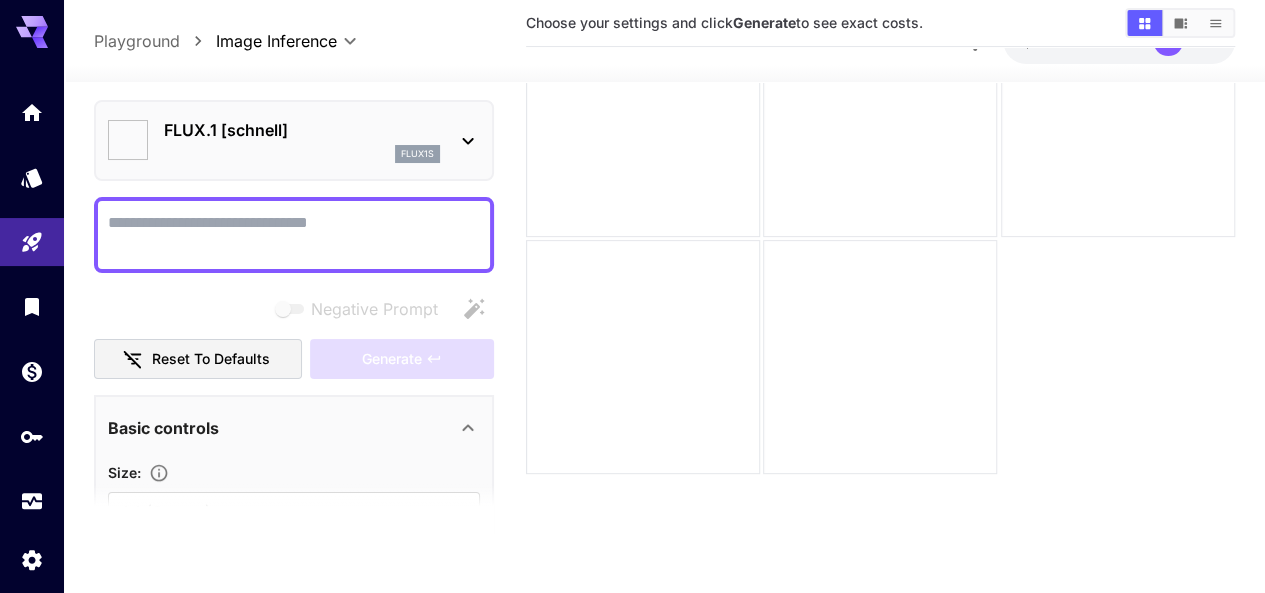 type on "**********" 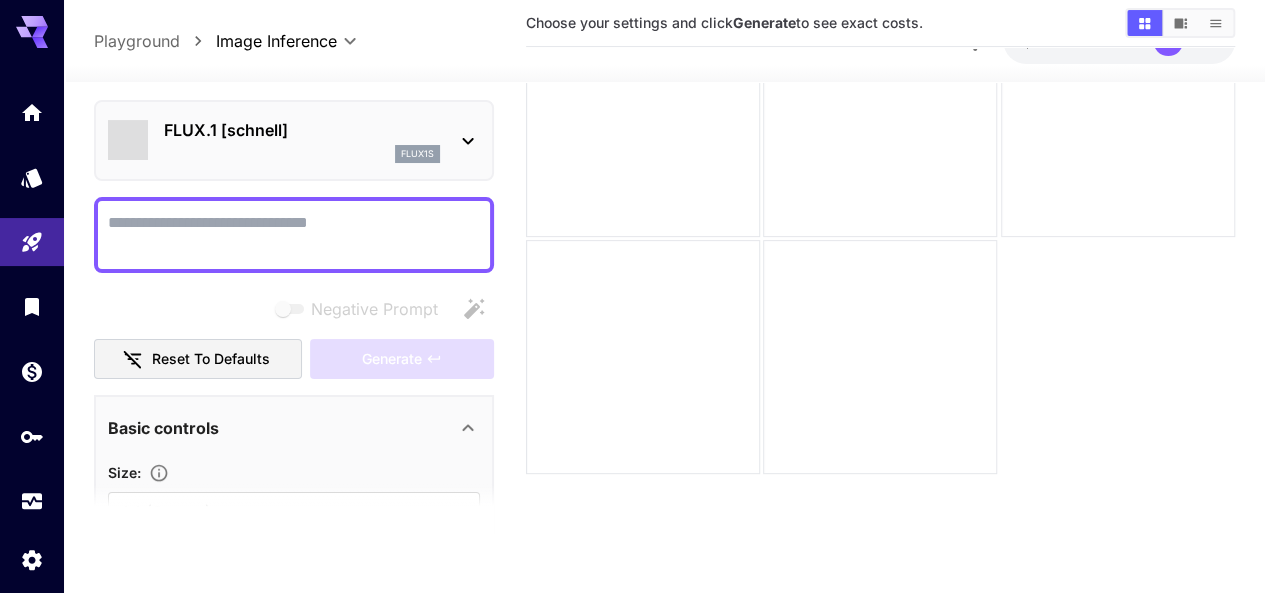 scroll, scrollTop: 158, scrollLeft: 0, axis: vertical 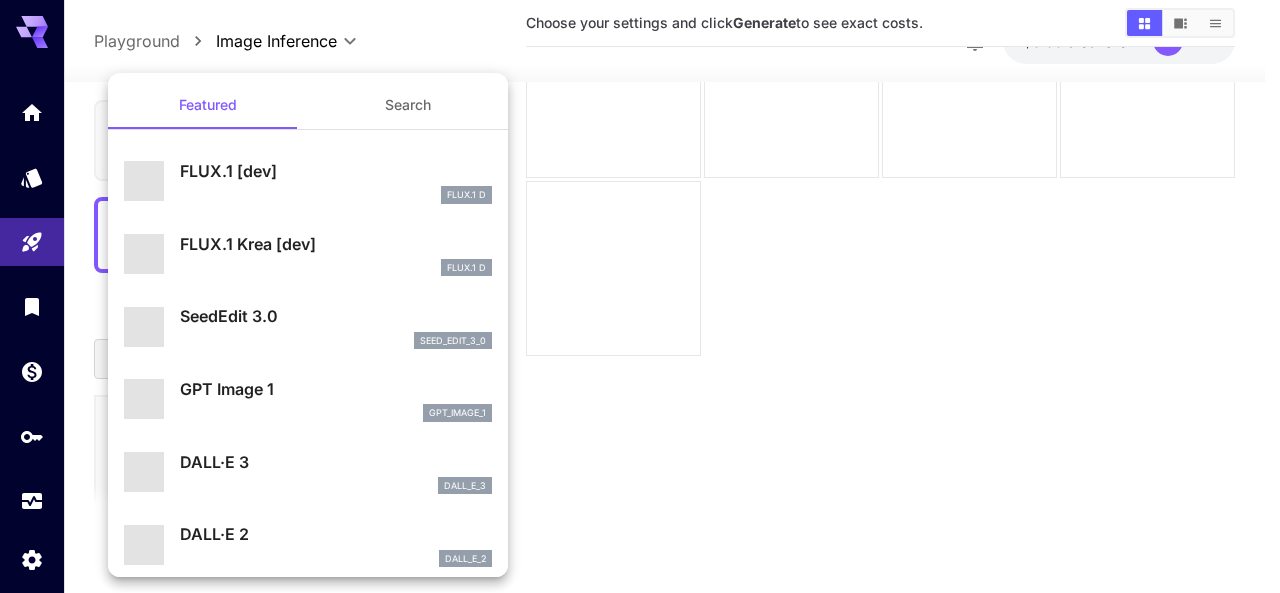 click at bounding box center (640, 296) 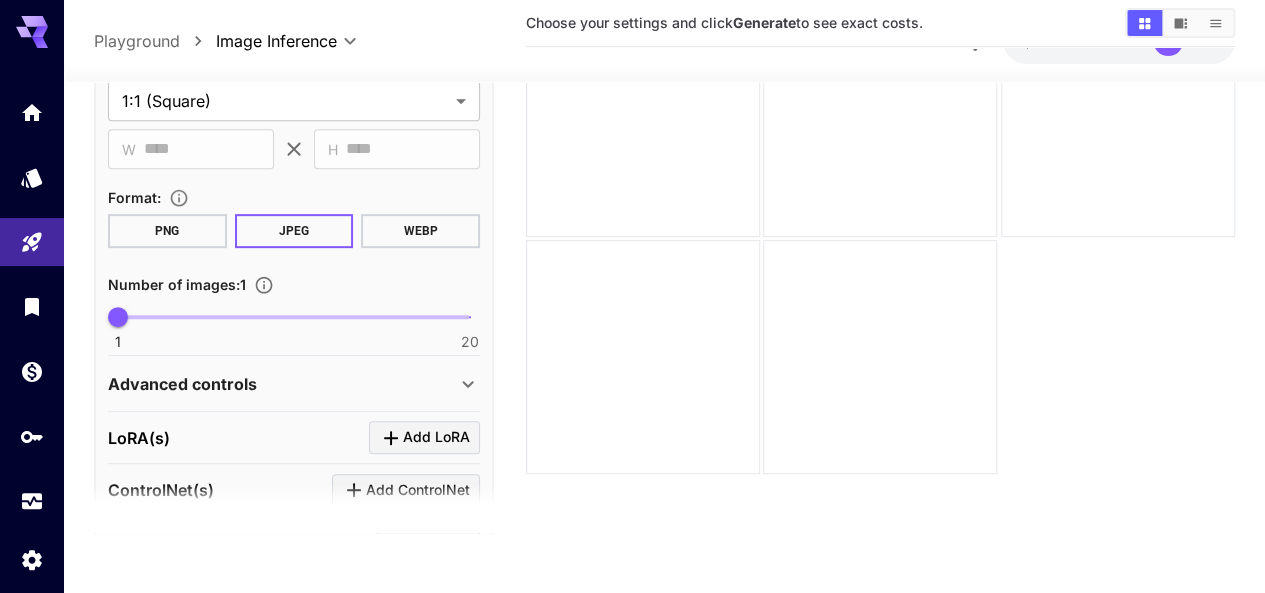 scroll, scrollTop: 0, scrollLeft: 0, axis: both 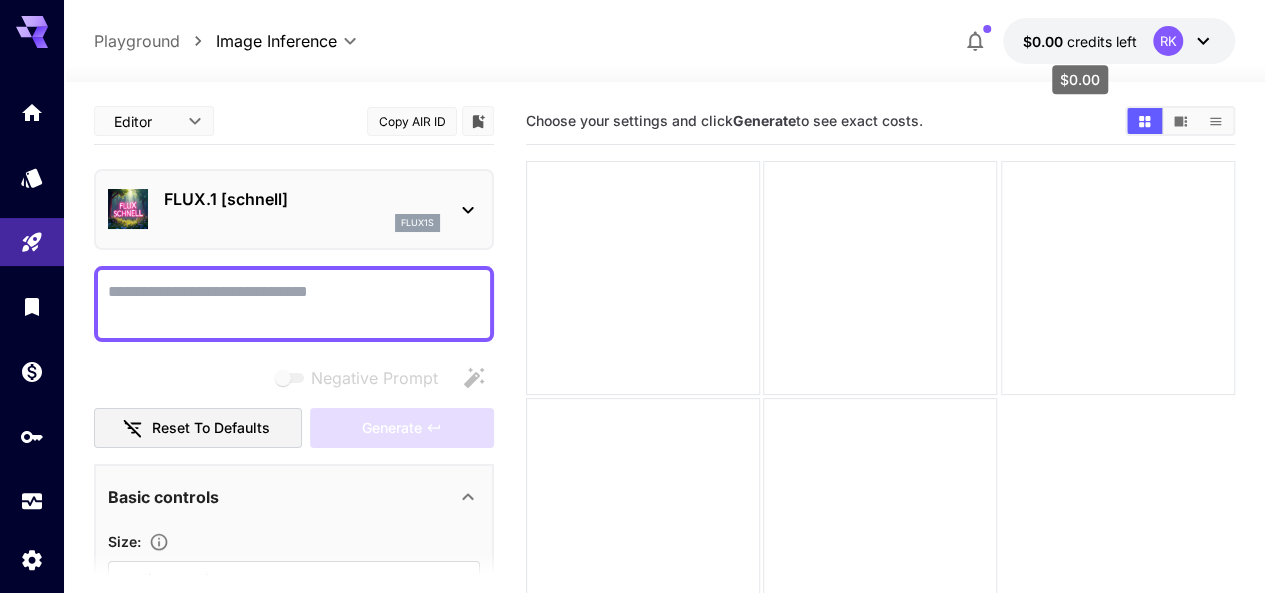 click on "credits left" at bounding box center [1102, 41] 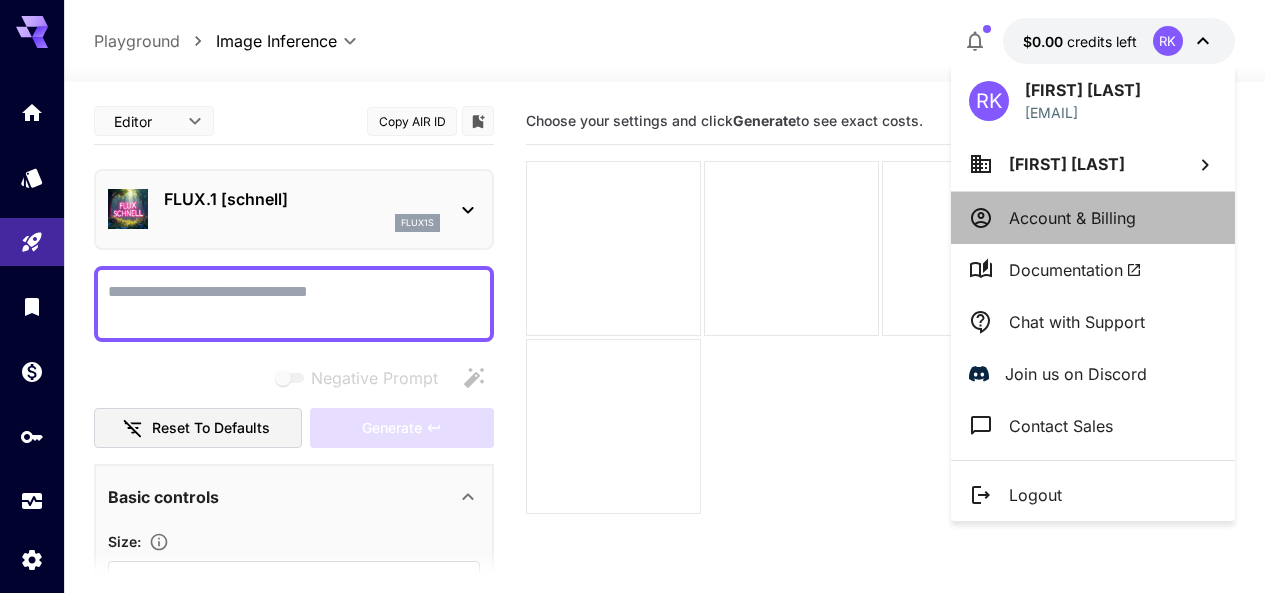 click on "Account & Billing" at bounding box center [1072, 218] 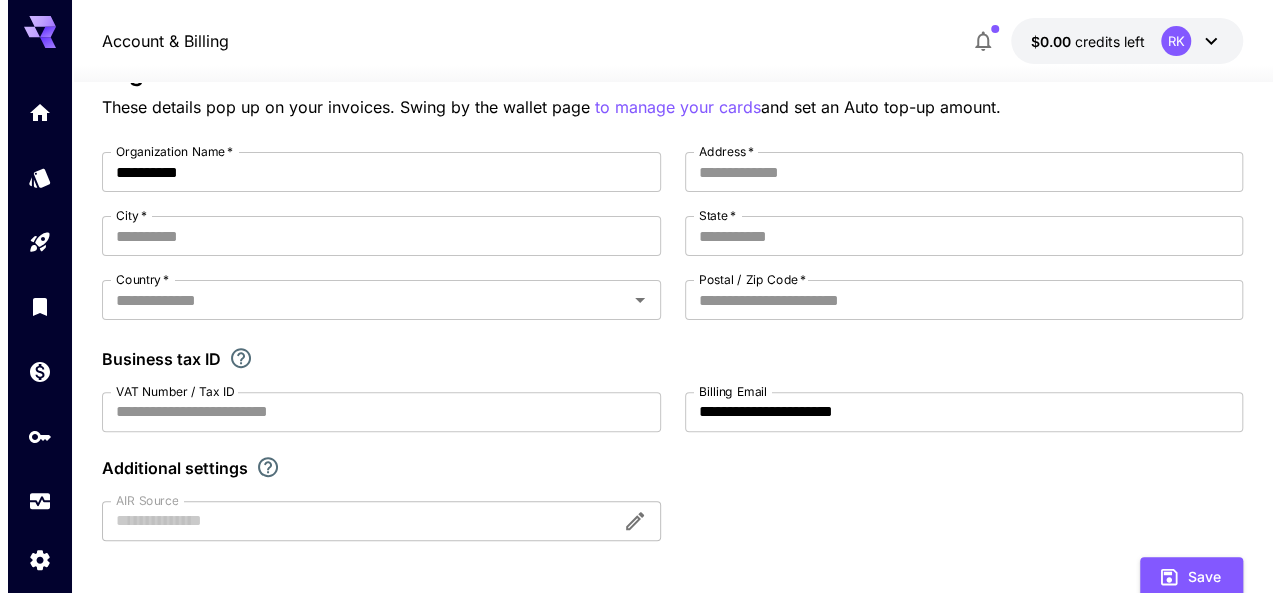 scroll, scrollTop: 0, scrollLeft: 0, axis: both 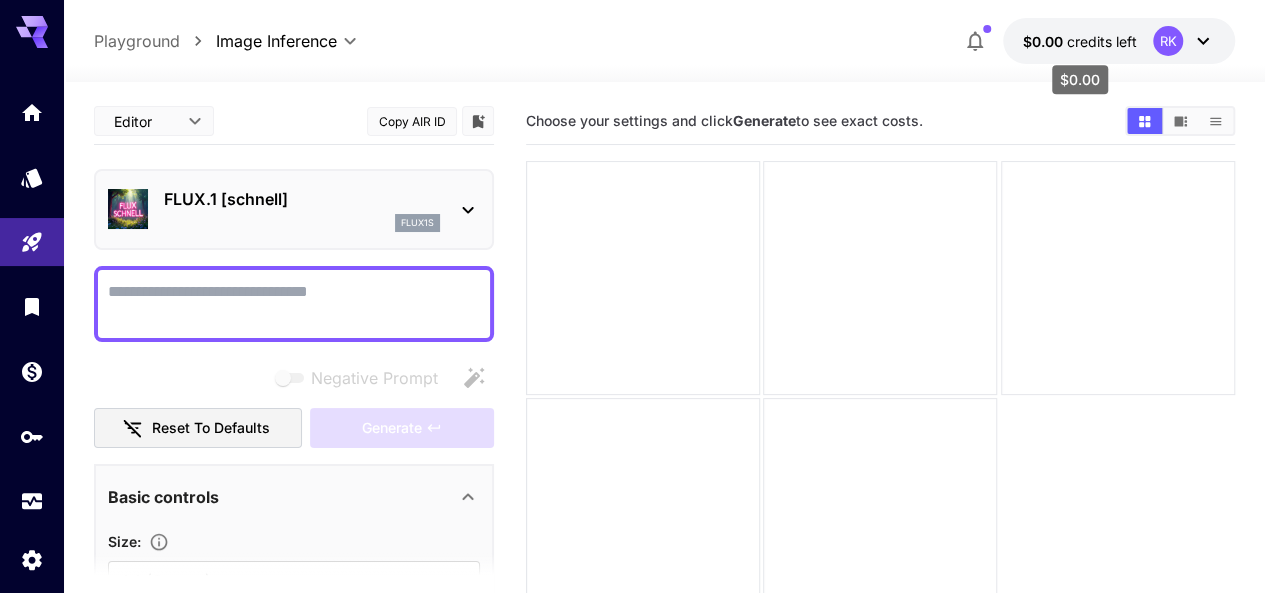 click on "$0.00" at bounding box center (1080, 73) 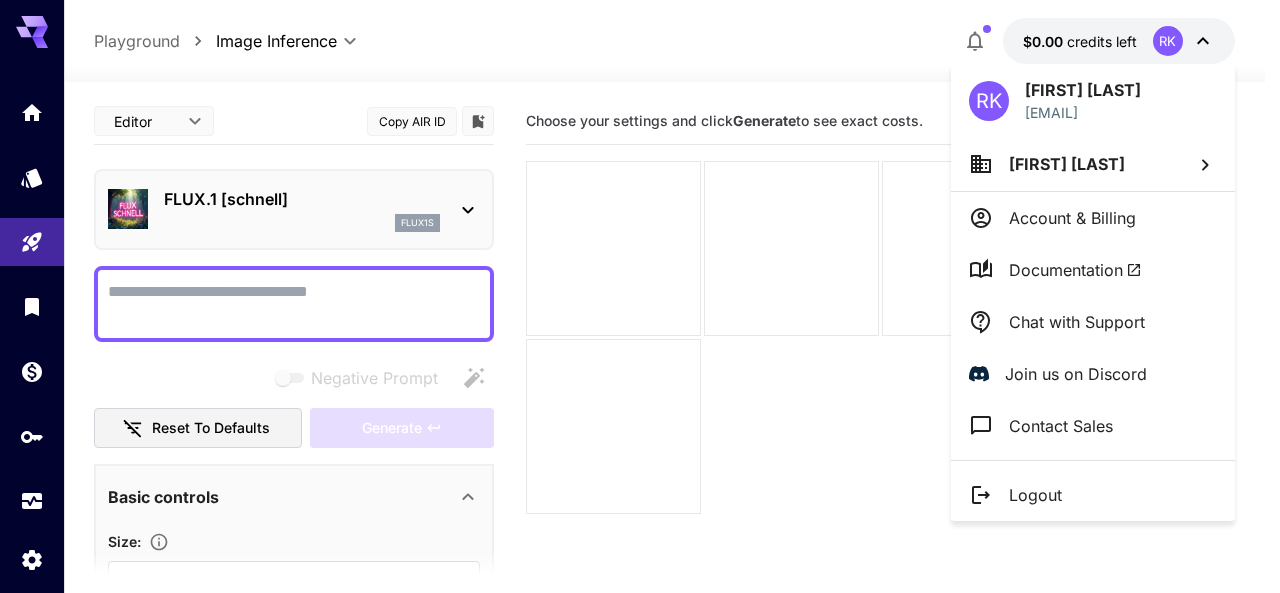 click at bounding box center (640, 296) 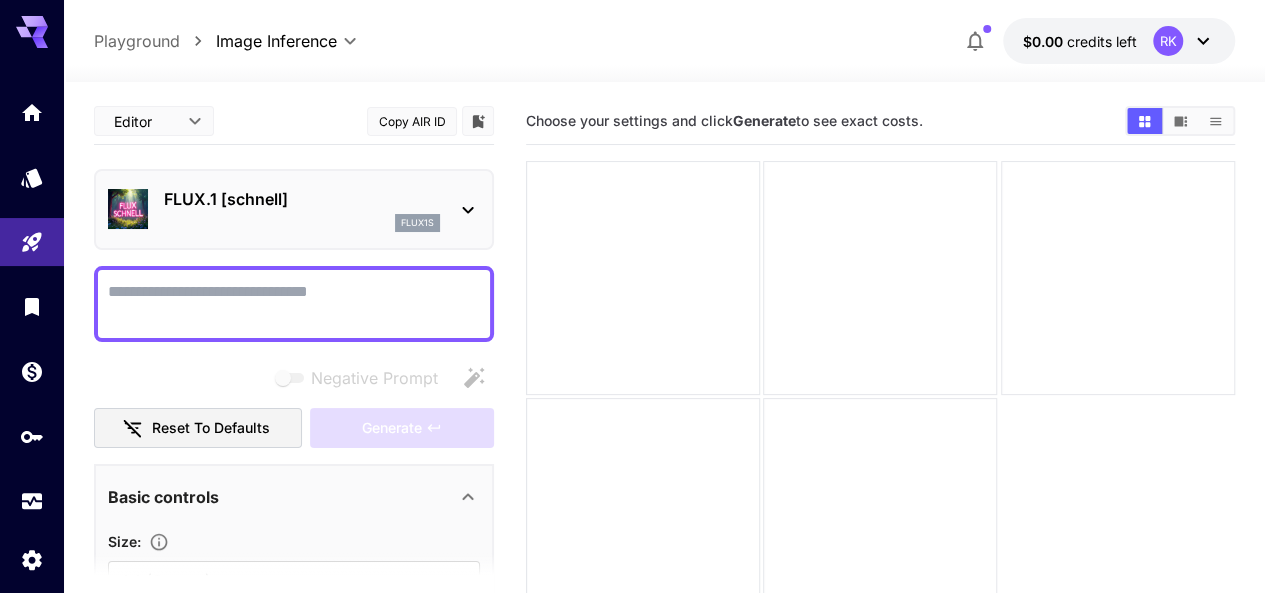 click on "Generate" at bounding box center (764, 120) 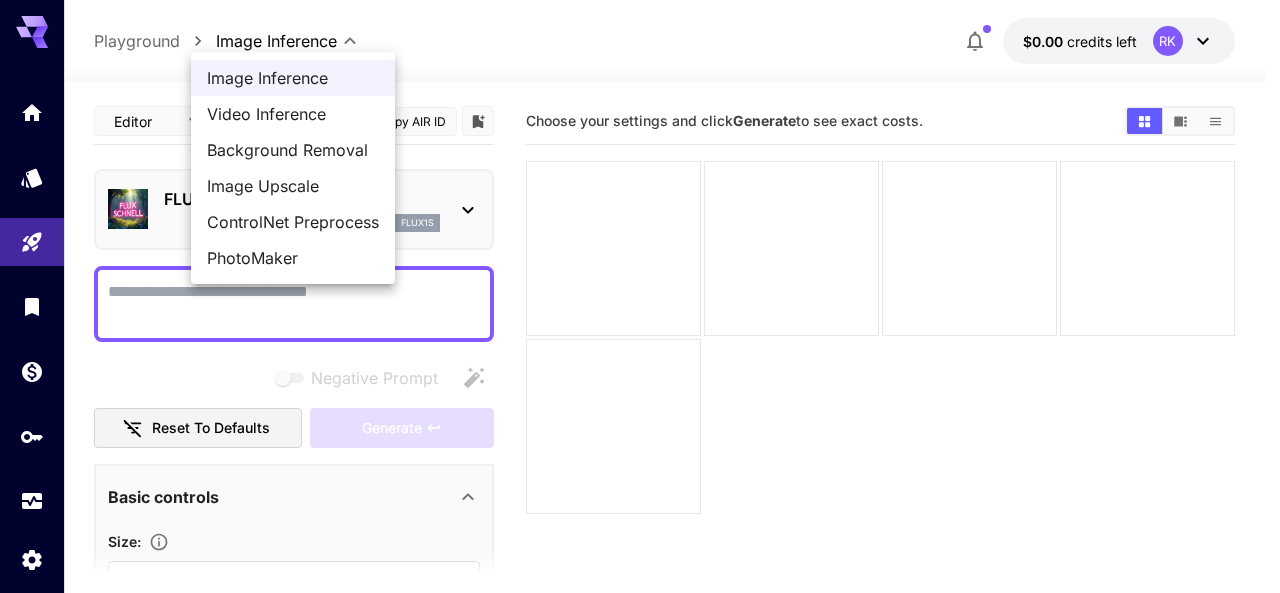 click on "**********" at bounding box center (640, 375) 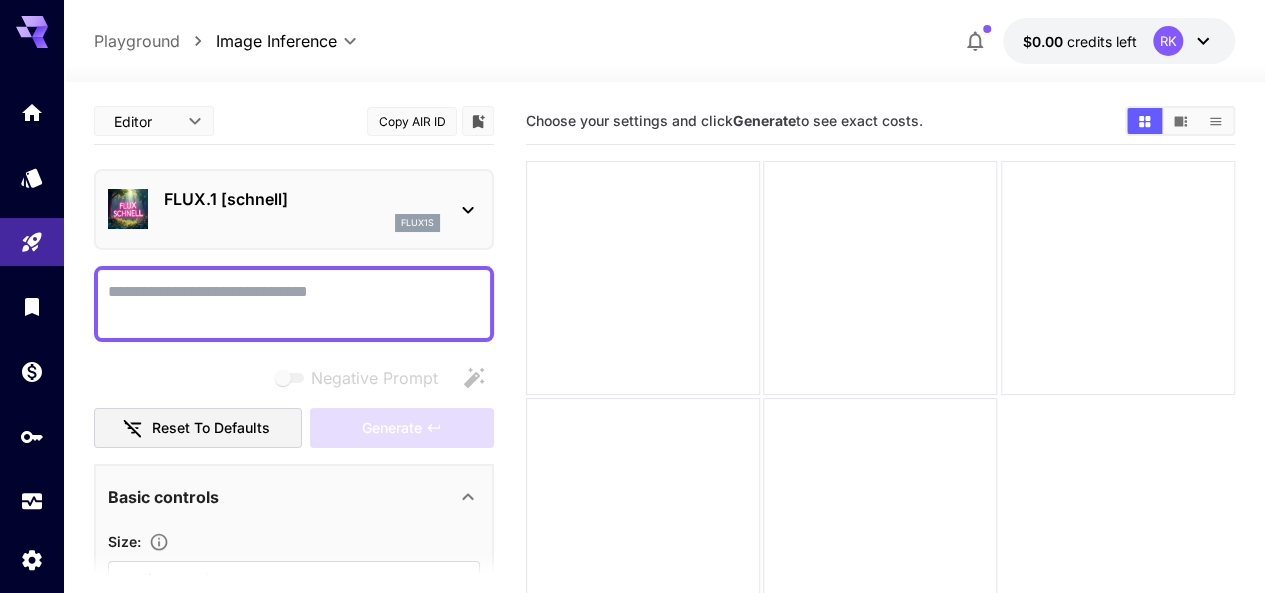 click on "[PRODUCT] [BRAND] [ADDRESS]" at bounding box center [302, 209] 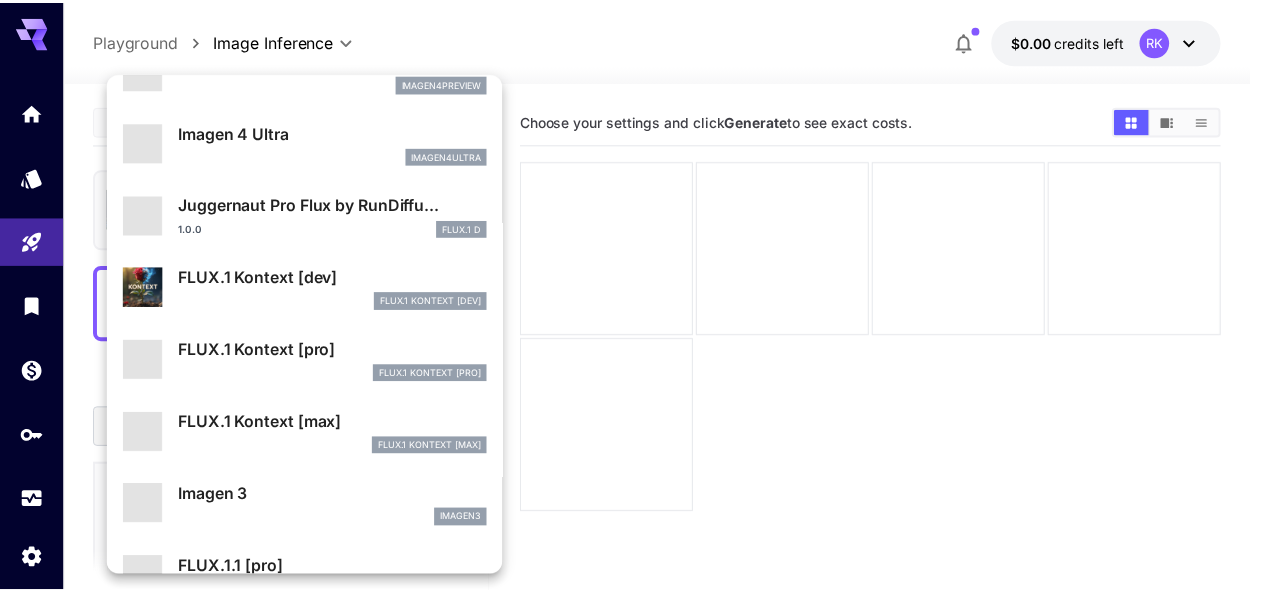 scroll, scrollTop: 624, scrollLeft: 0, axis: vertical 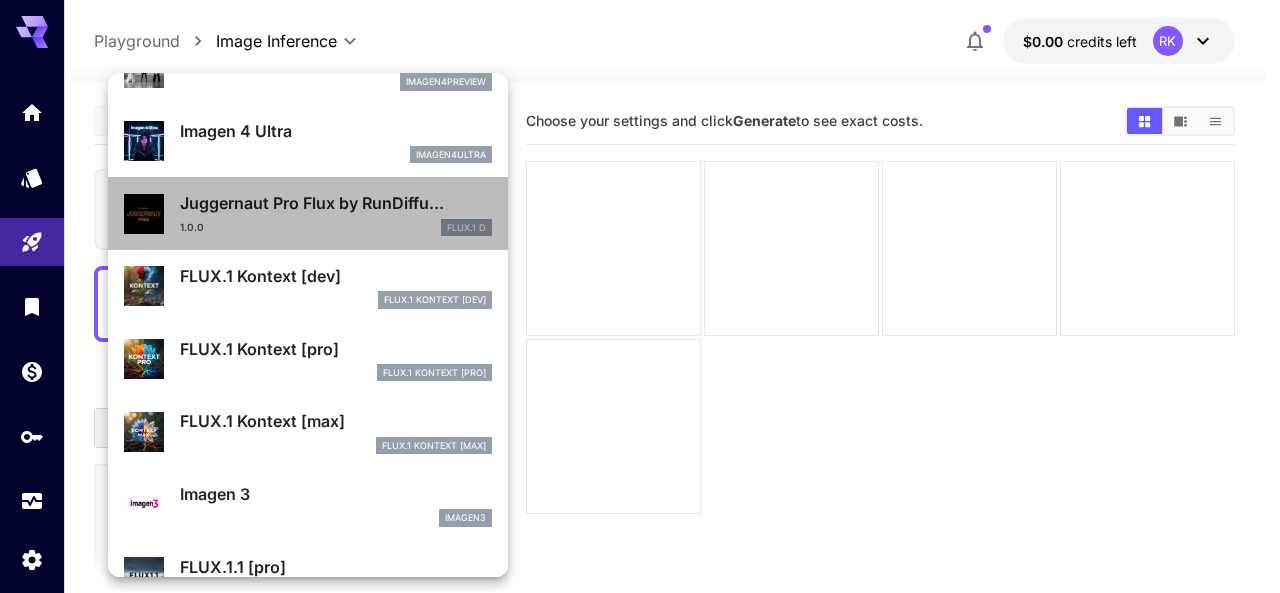 click on "Juggernaut Pro Flux by RunDiffu..." at bounding box center (336, 203) 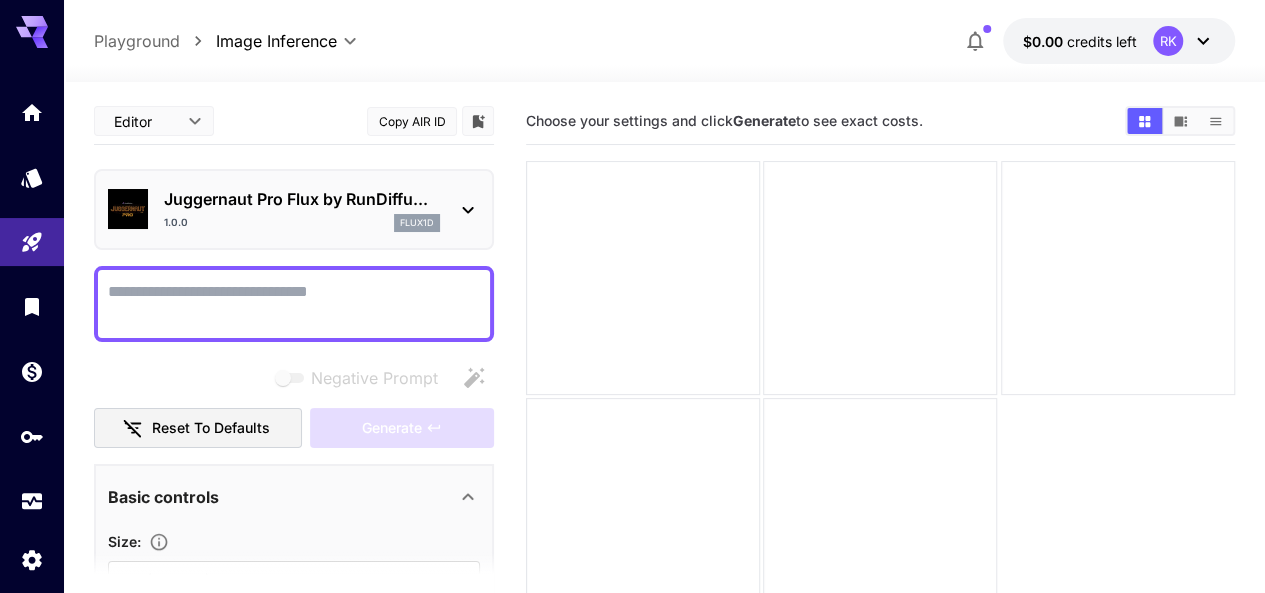 click on "Generate" at bounding box center [764, 120] 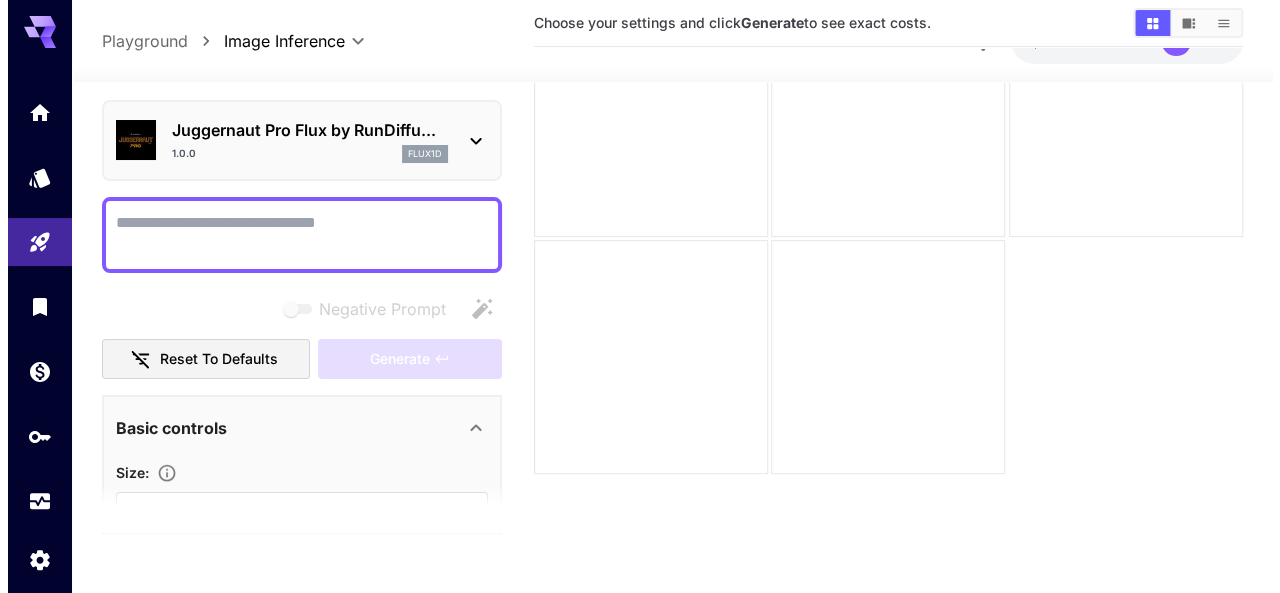 scroll, scrollTop: 0, scrollLeft: 0, axis: both 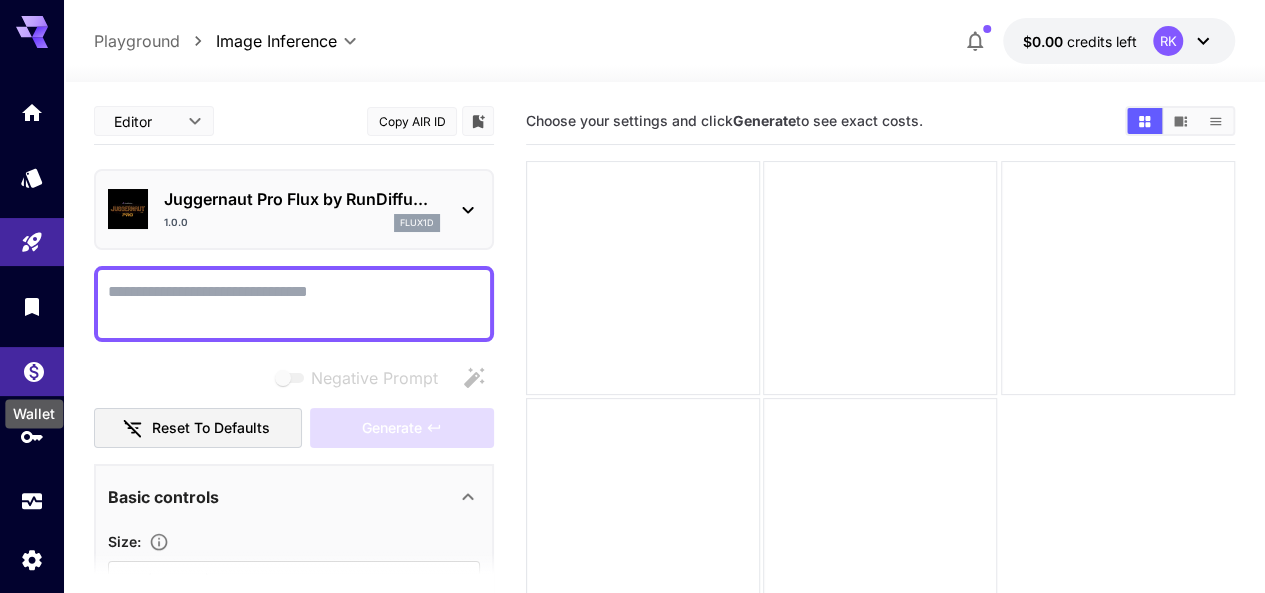 click 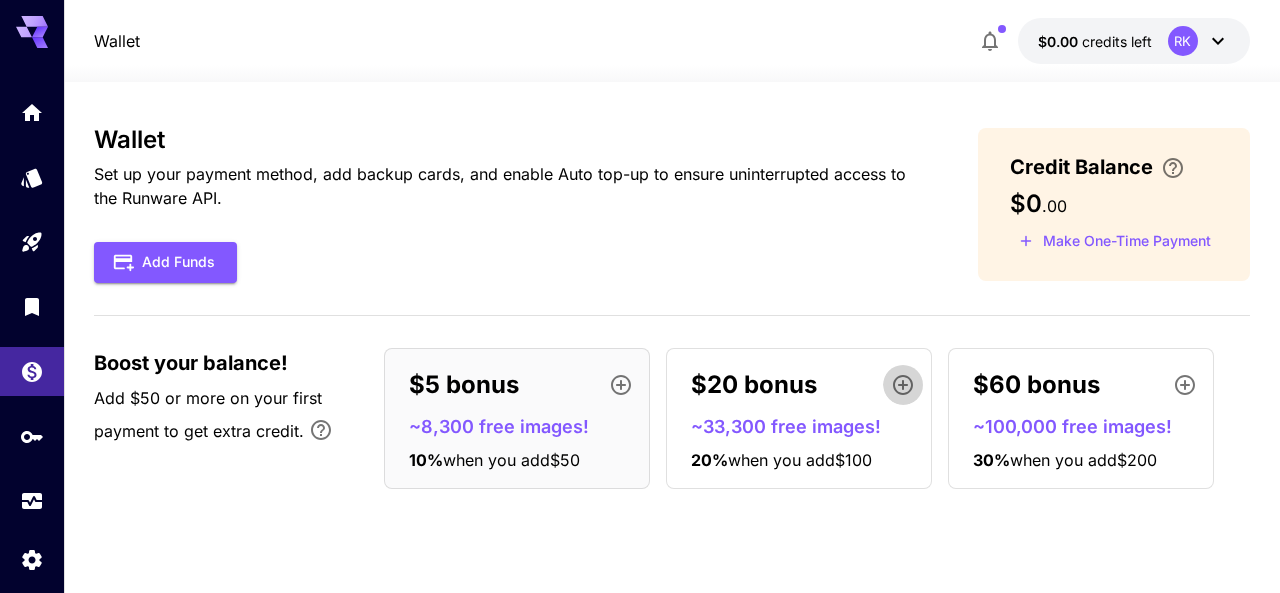 click 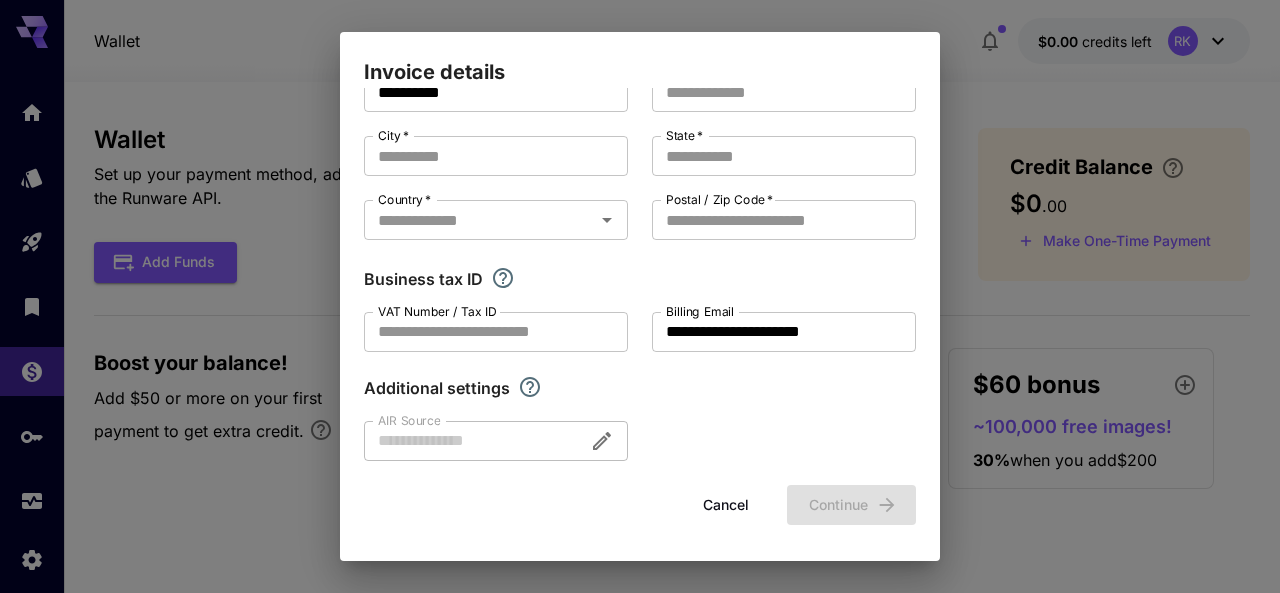 scroll, scrollTop: 0, scrollLeft: 0, axis: both 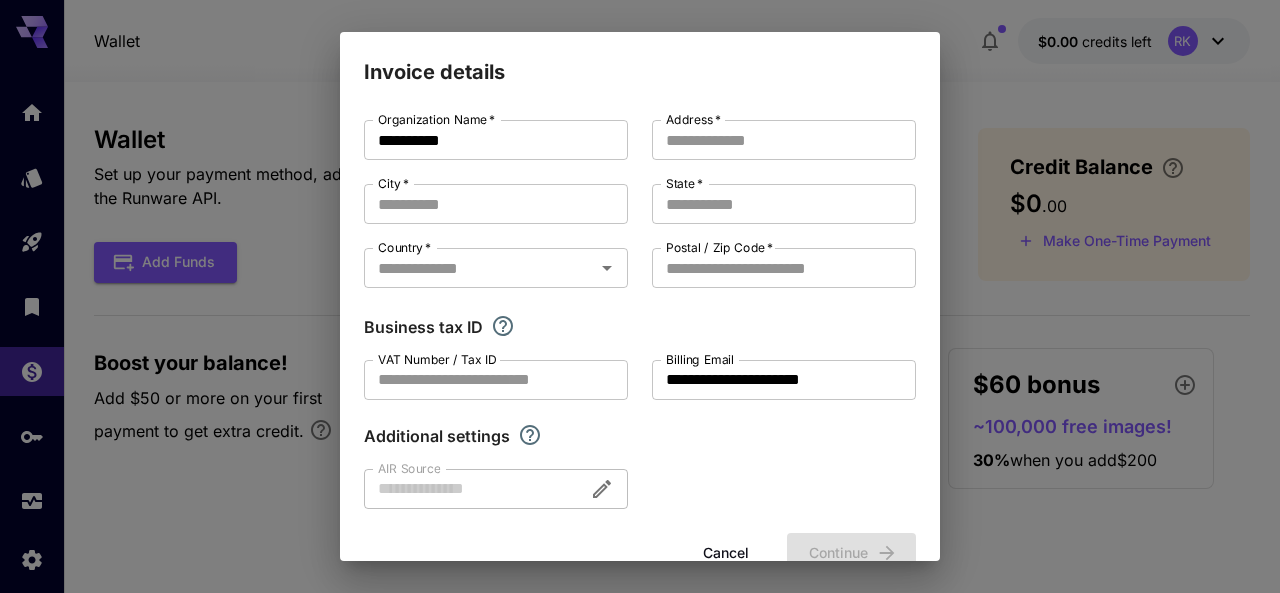 click on "Cancel" at bounding box center (726, 553) 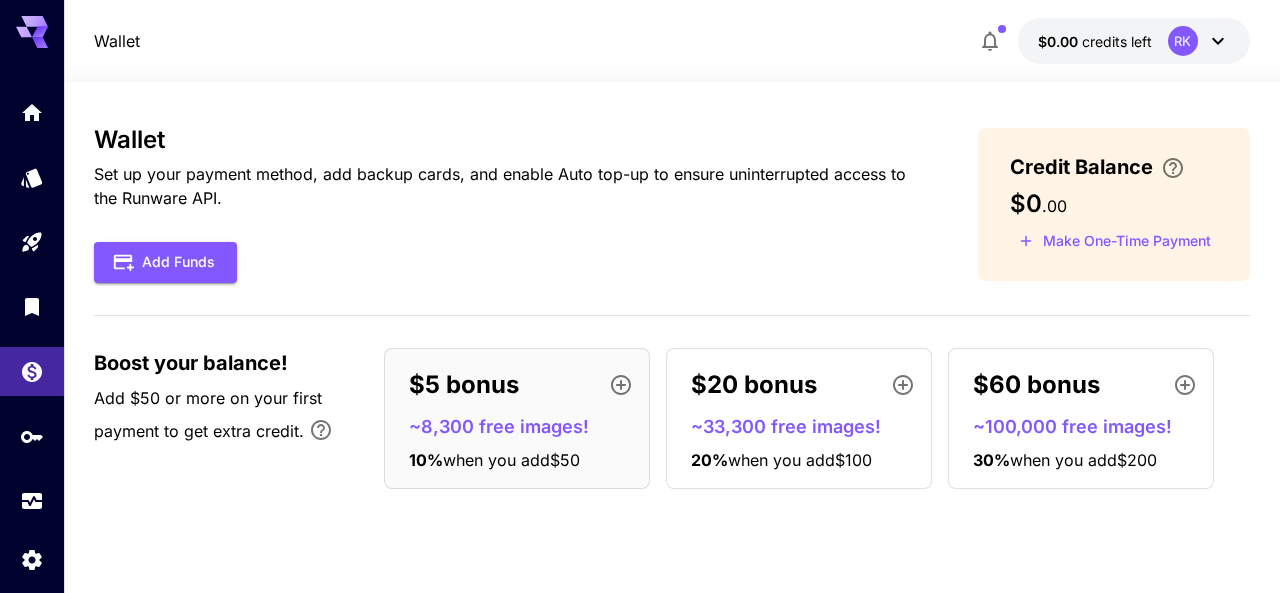 click on "Wallet Set up your payment method, add backup cards, and enable Auto top-up to ensure uninterrupted access to the Runware API. Add Funds Credit Balance $0 . 00 Make One-Time Payment Boost your balance! Add $50 or more on your first payment to get extra credit. $5 bonus ~8,300 free images!   10 %  when you add  $50 $20 bonus ~33,300 free images!   20 %  when you add  $100 $60 bonus ~100,000 free images!   30 %  when you add  $200" at bounding box center [671, 315] 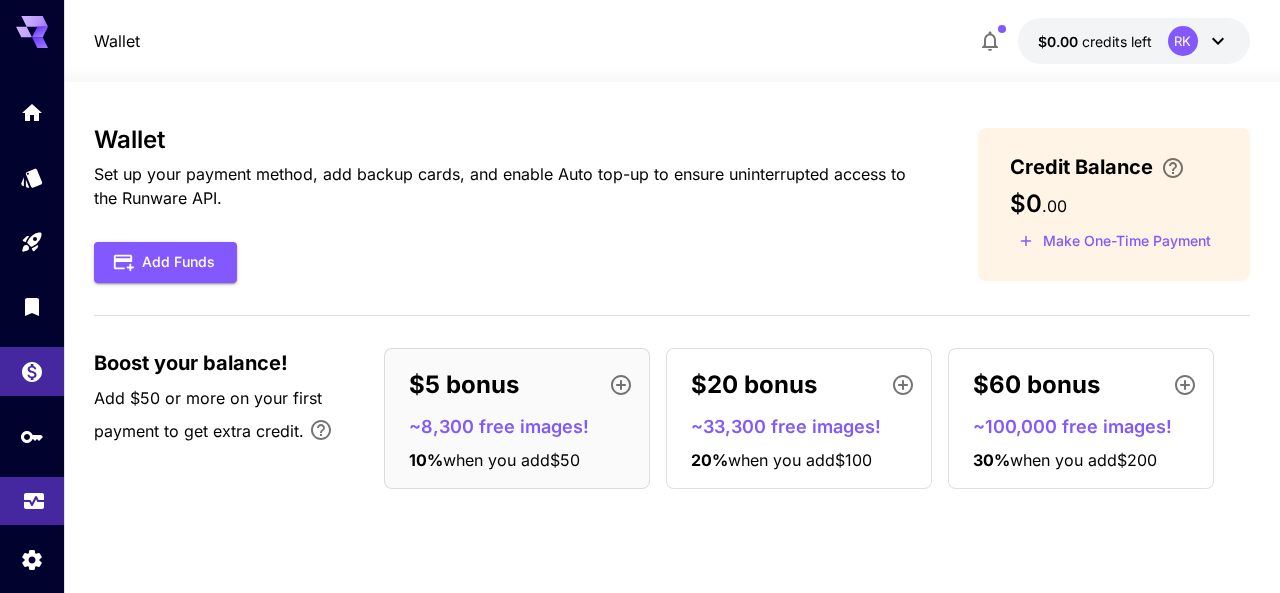 scroll, scrollTop: 35, scrollLeft: 0, axis: vertical 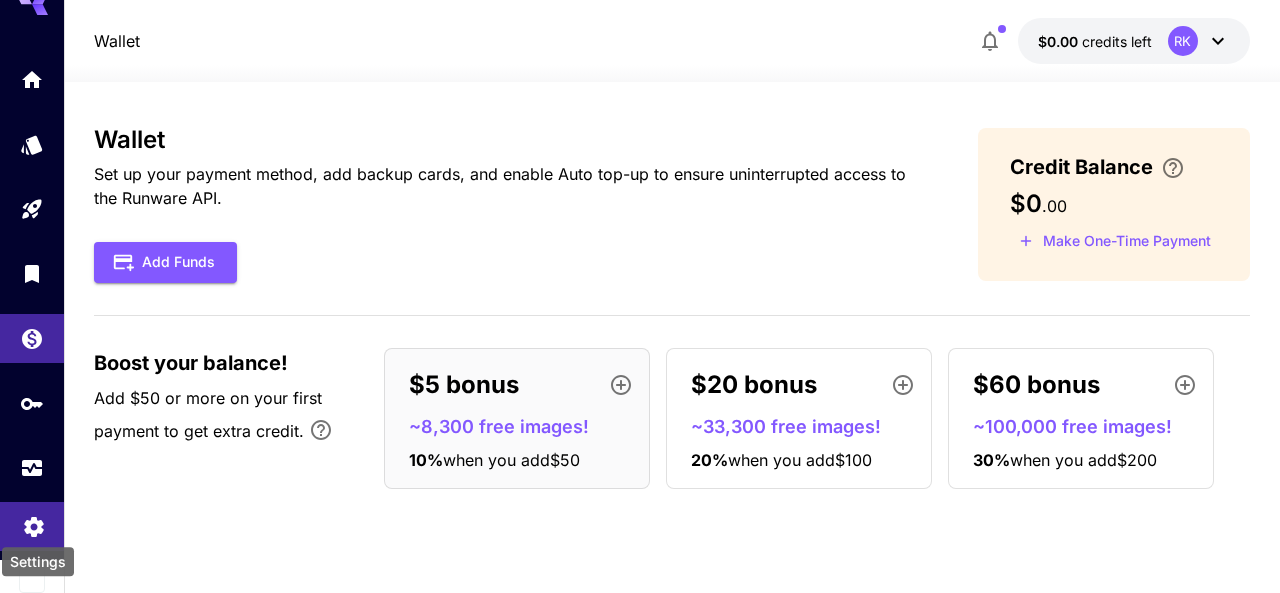 click 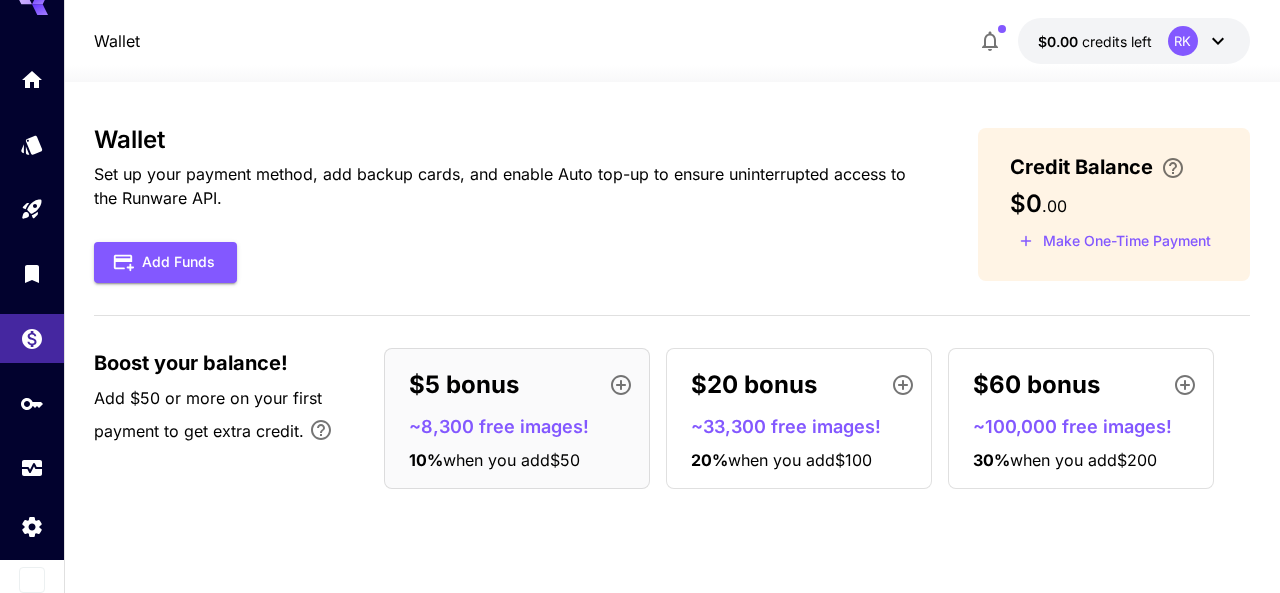 scroll, scrollTop: 0, scrollLeft: 0, axis: both 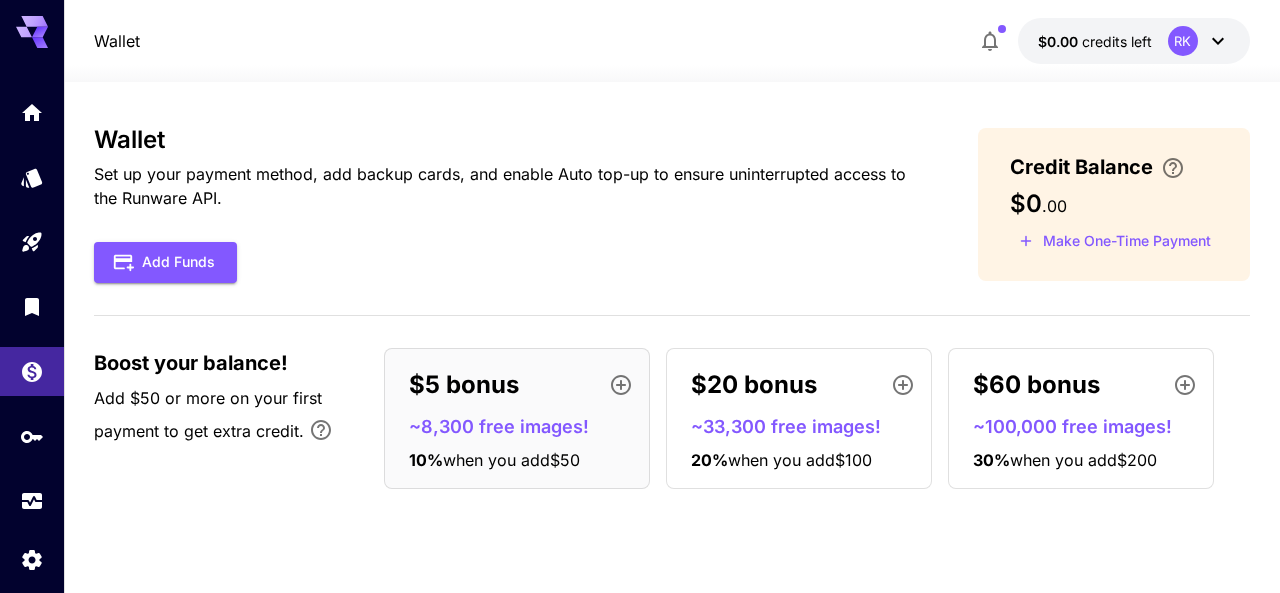 click on "~33,300 free images!" at bounding box center [807, 426] 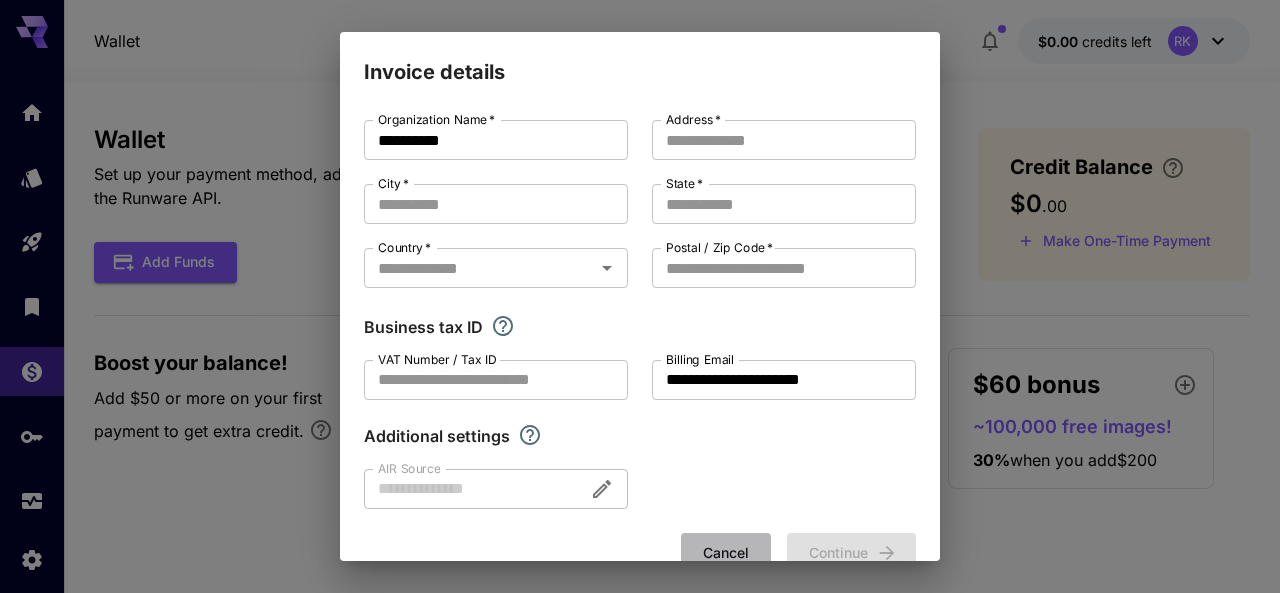 click on "Cancel" at bounding box center [726, 553] 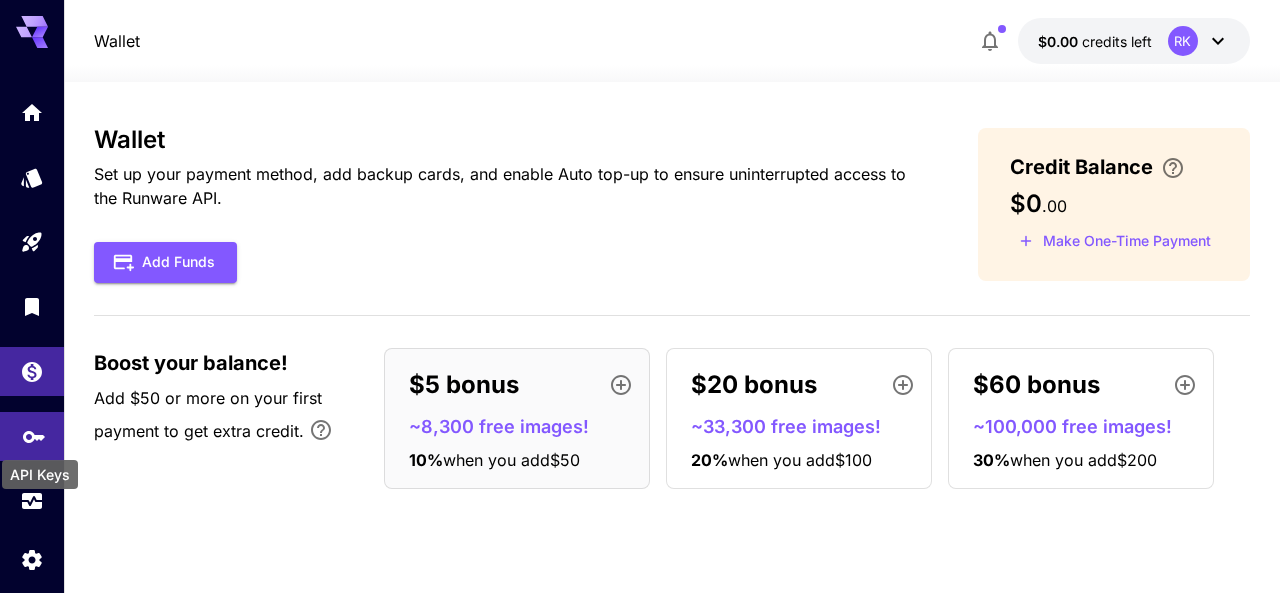click 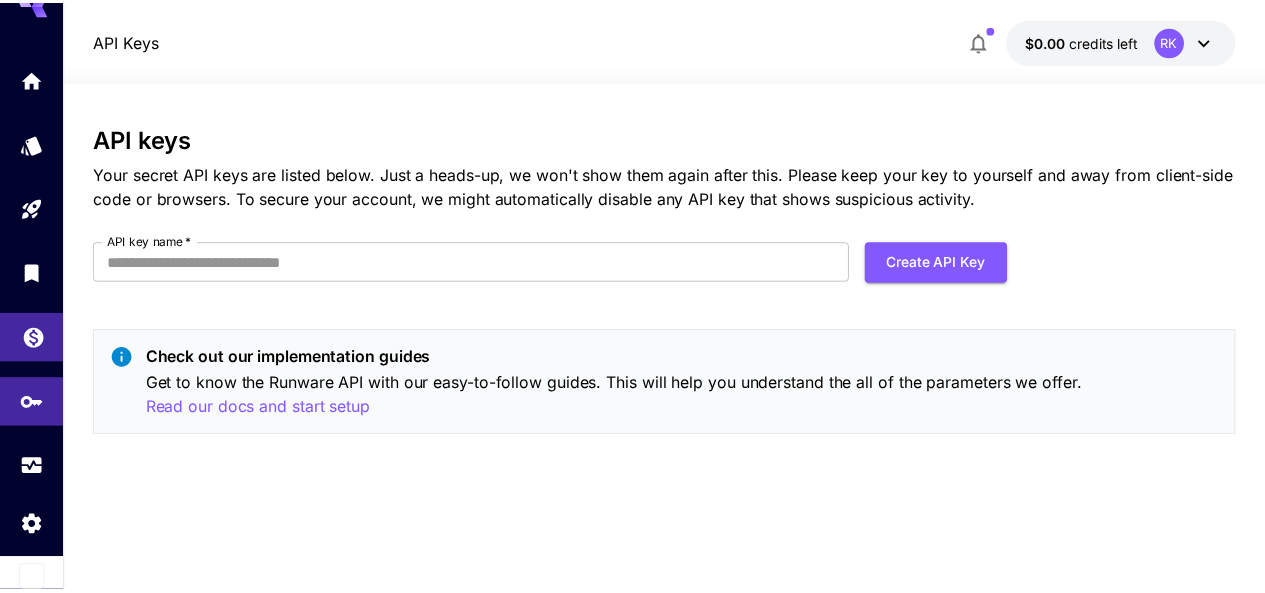 scroll, scrollTop: 0, scrollLeft: 0, axis: both 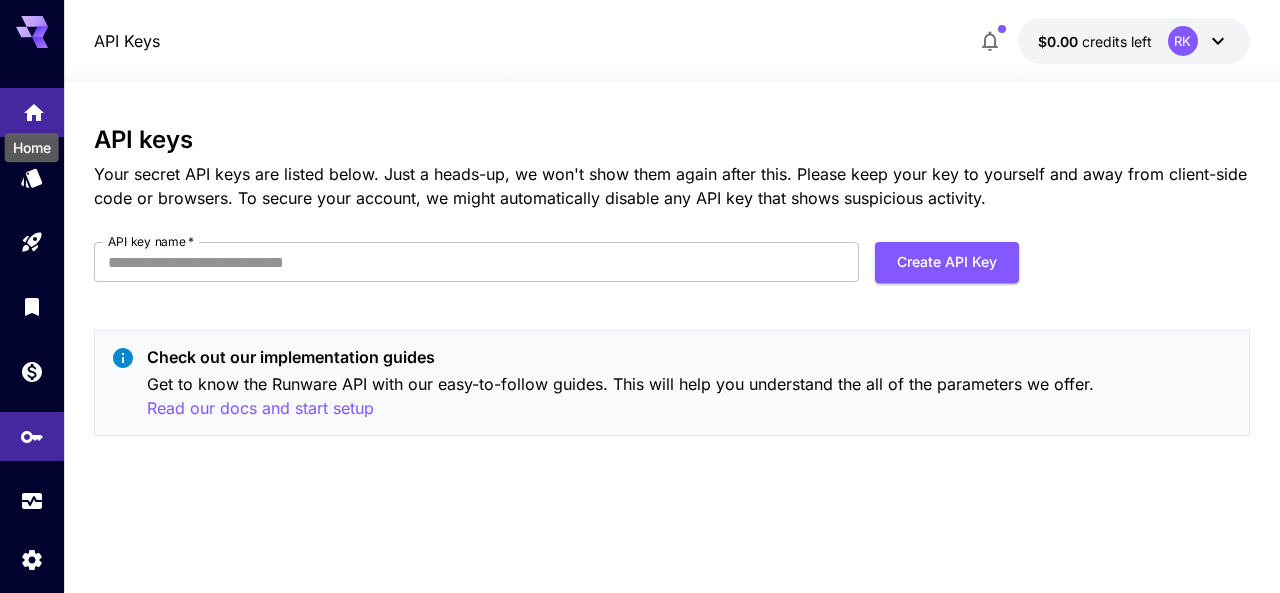 click 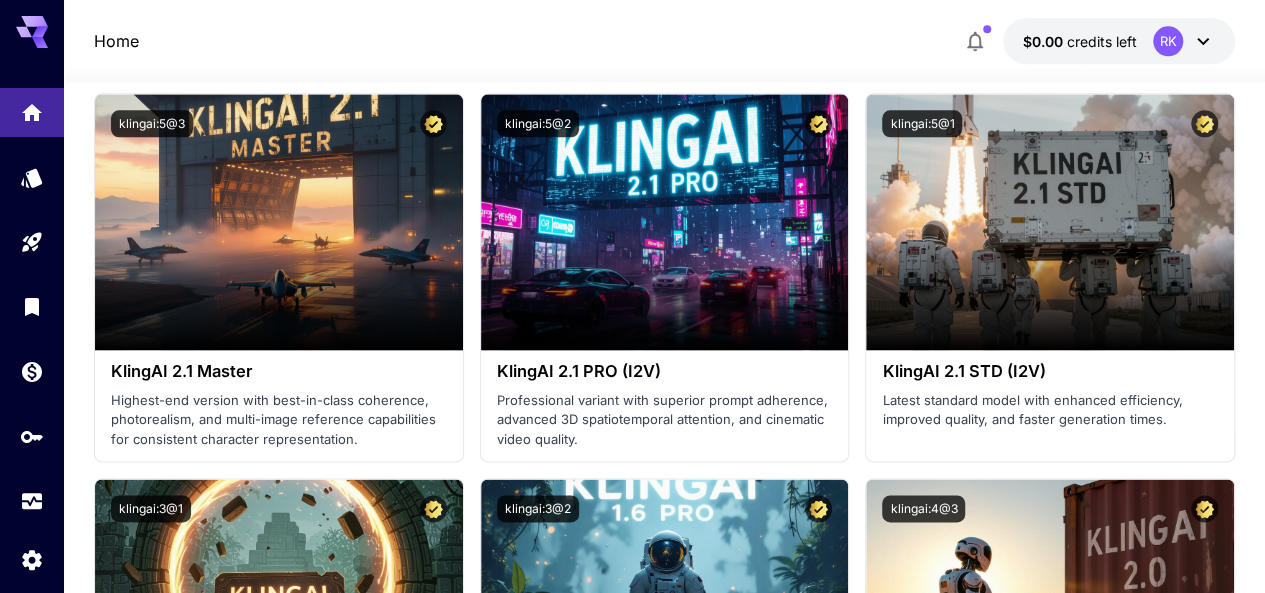 scroll, scrollTop: 1144, scrollLeft: 0, axis: vertical 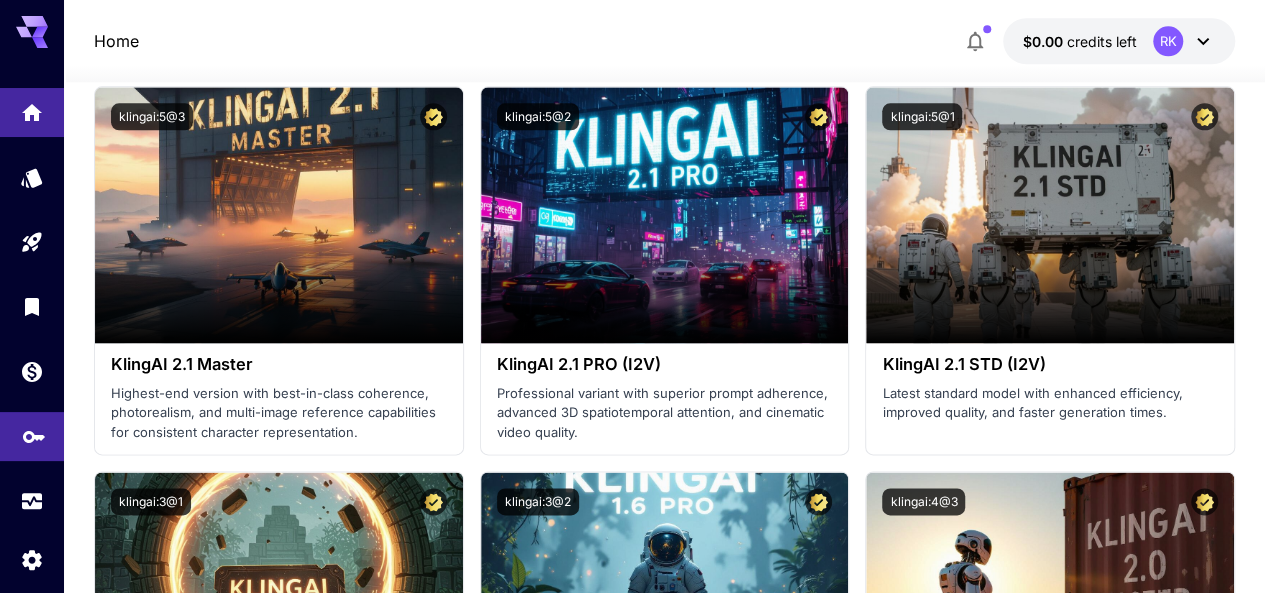 click 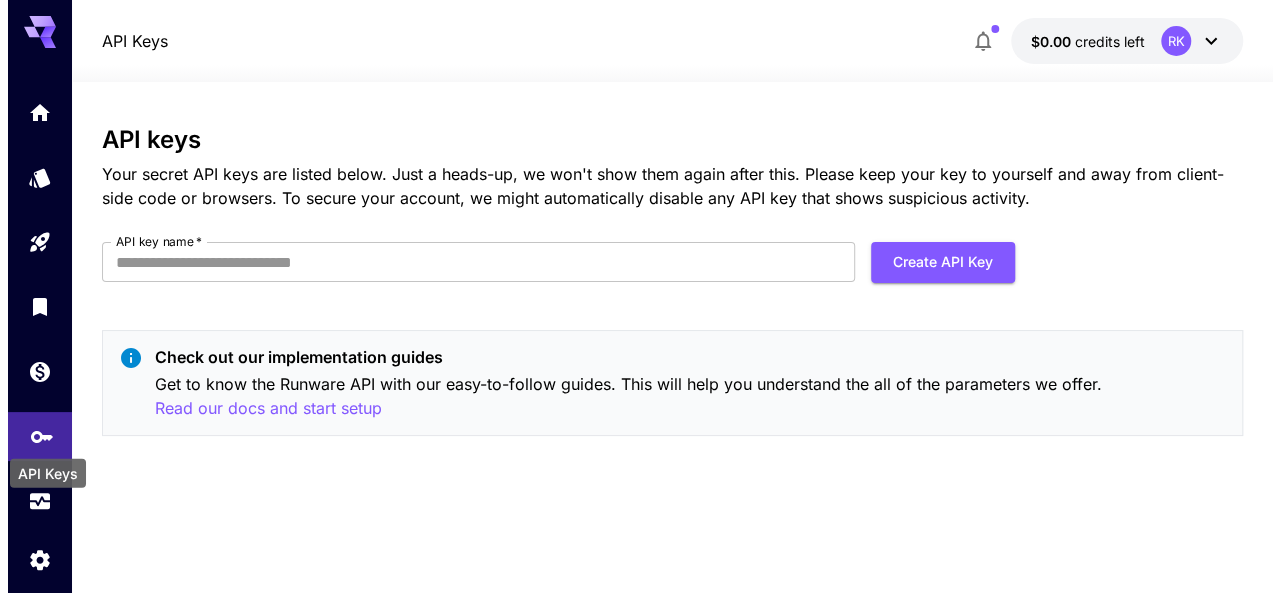 scroll, scrollTop: 0, scrollLeft: 0, axis: both 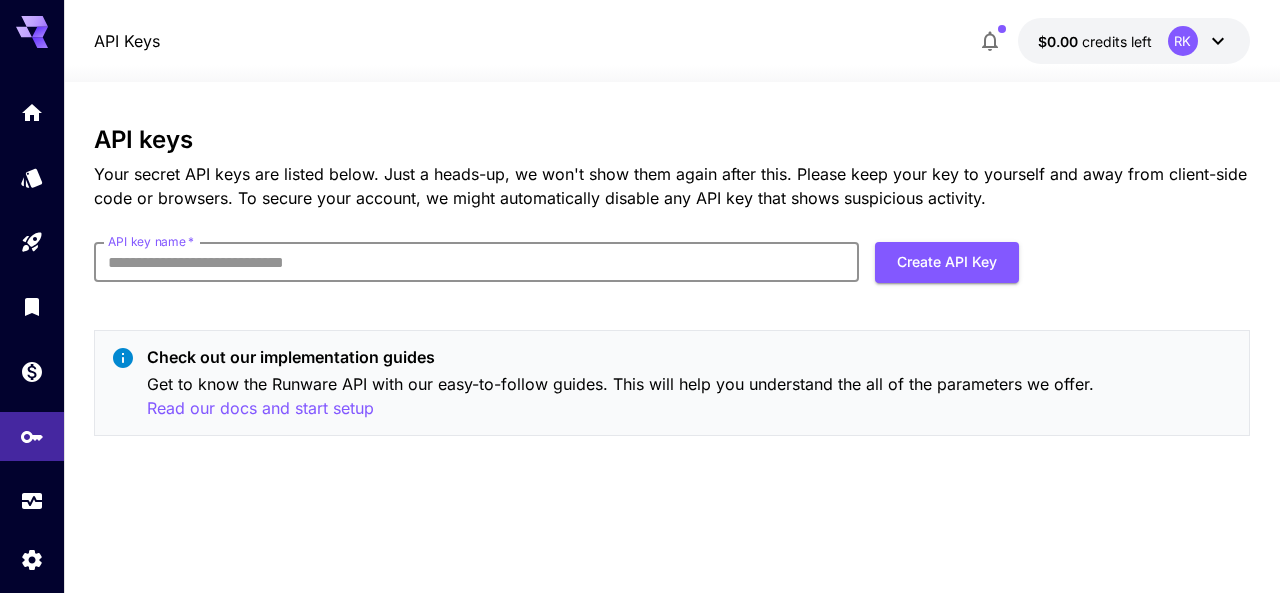 click on "API key name   *" at bounding box center (476, 262) 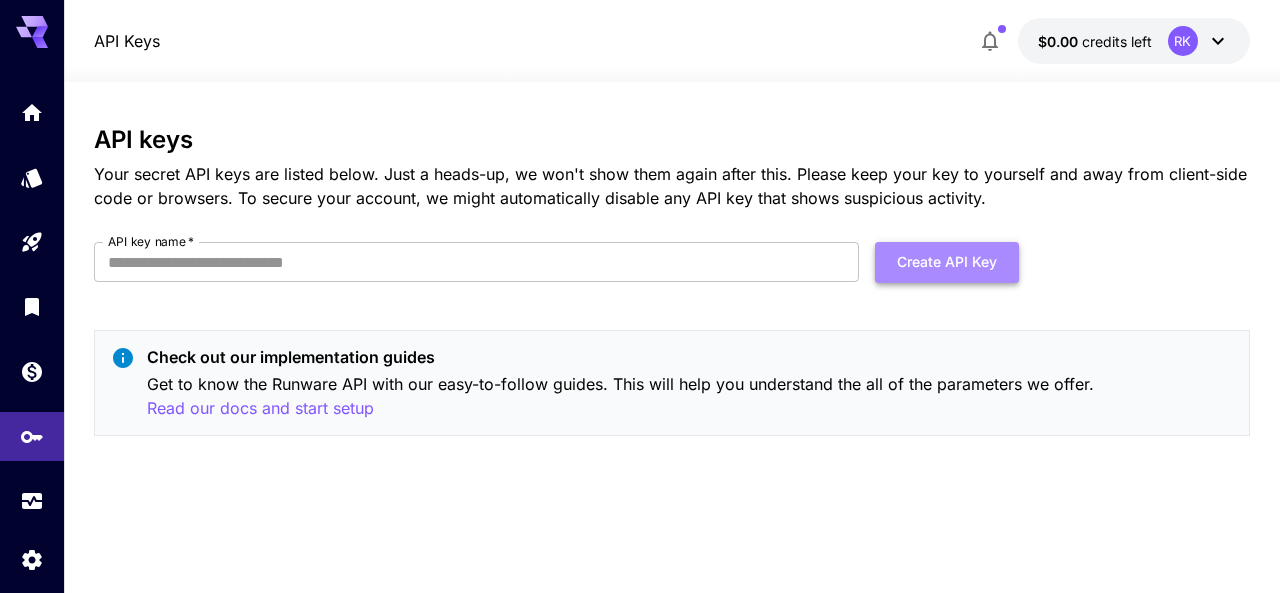 click on "Create API Key" at bounding box center [947, 262] 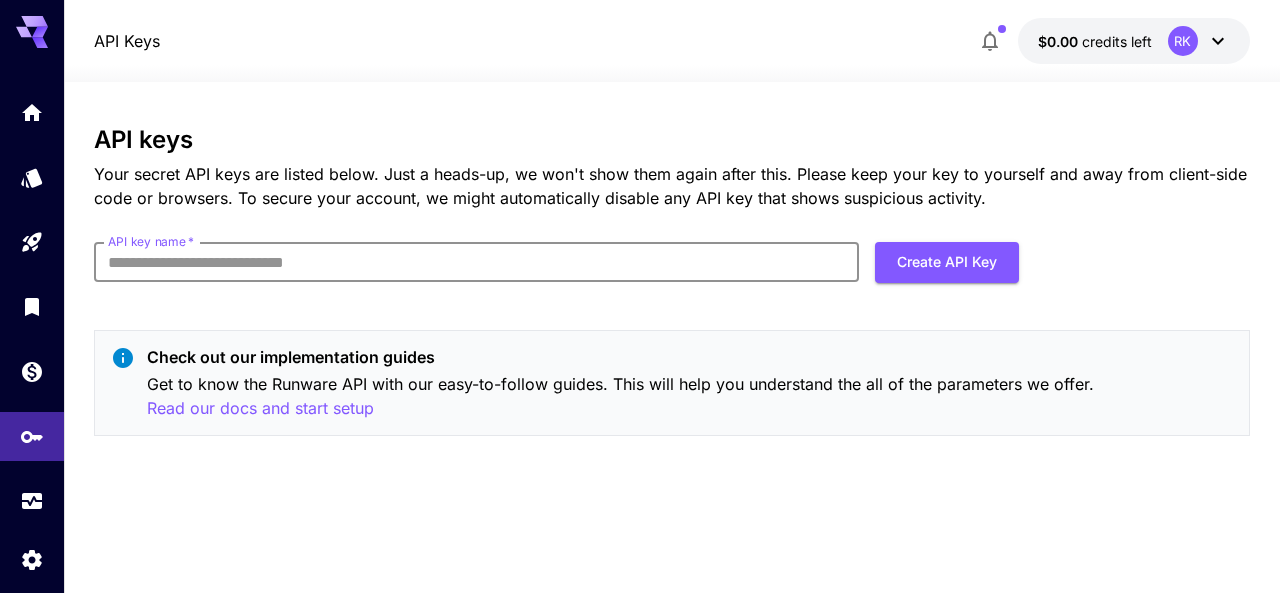 click on "API key name   *" at bounding box center (476, 262) 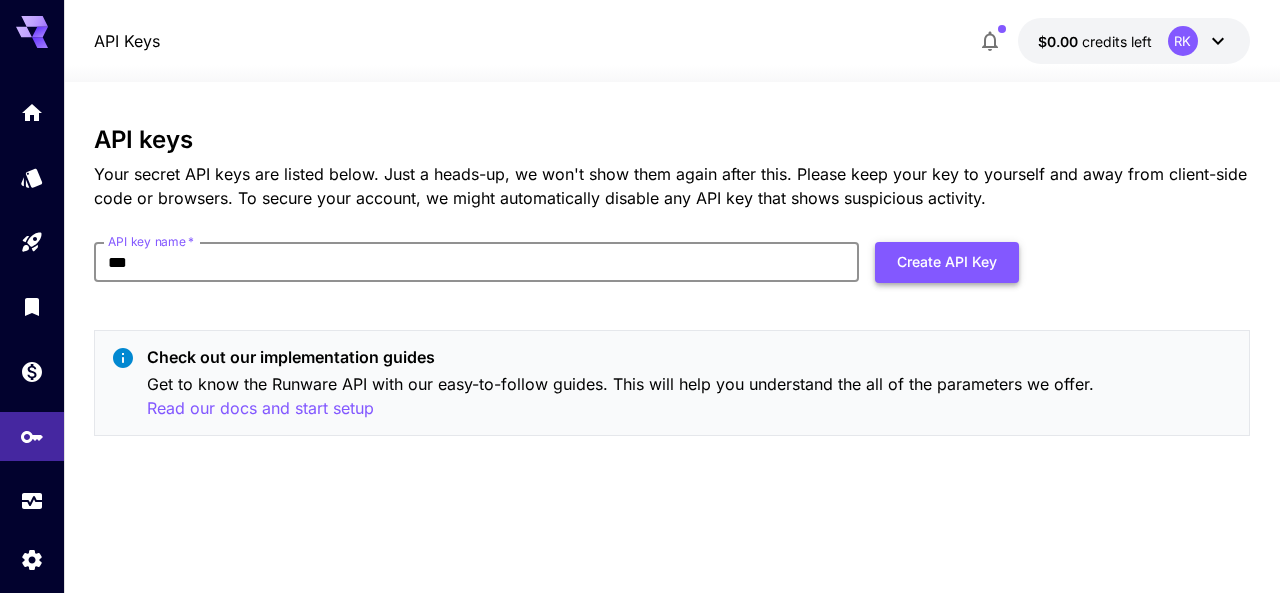 type on "***" 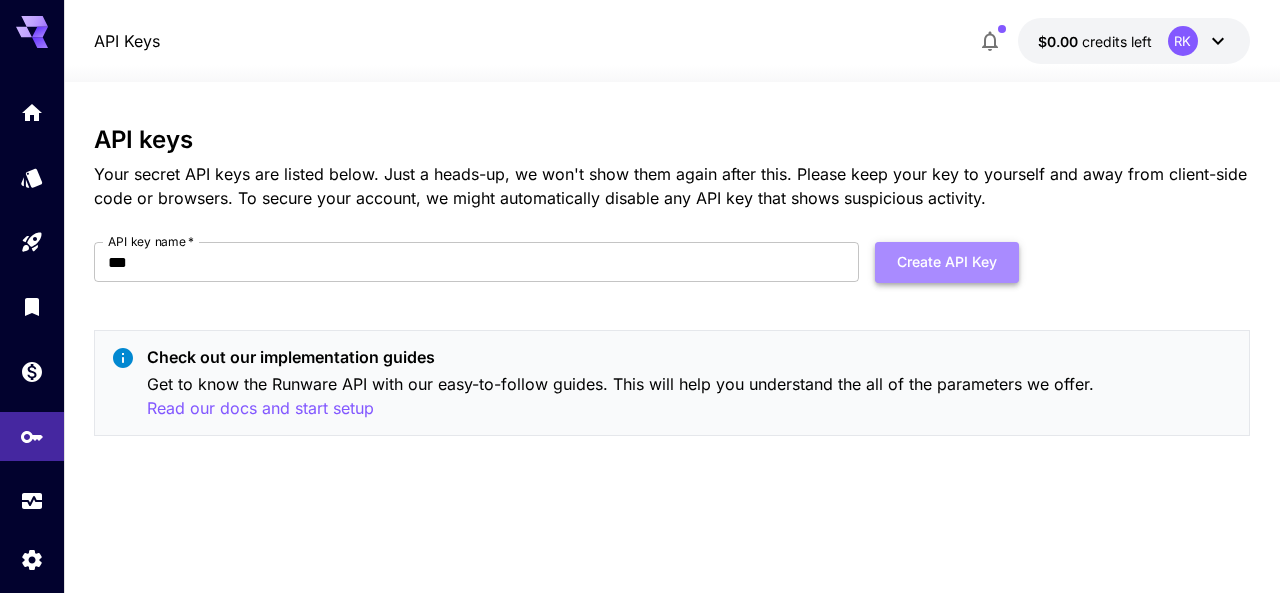 click on "Create API Key" at bounding box center [947, 262] 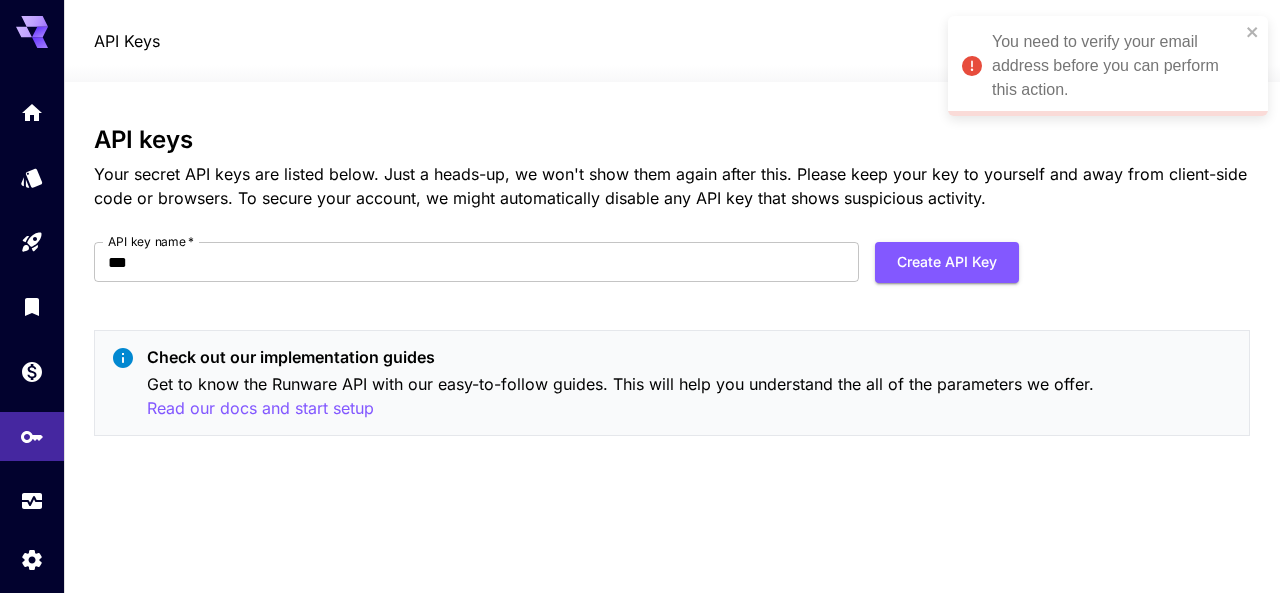 click on "You need to verify your email address before you can perform this action." at bounding box center (1108, 66) 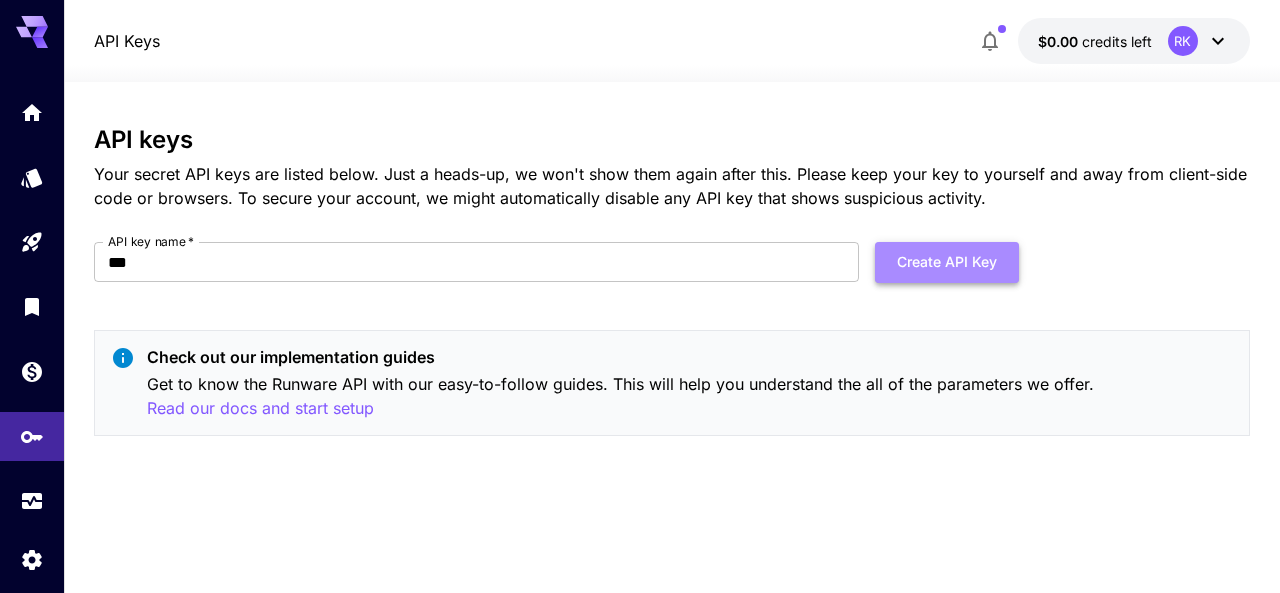 click on "Create API Key" at bounding box center [947, 262] 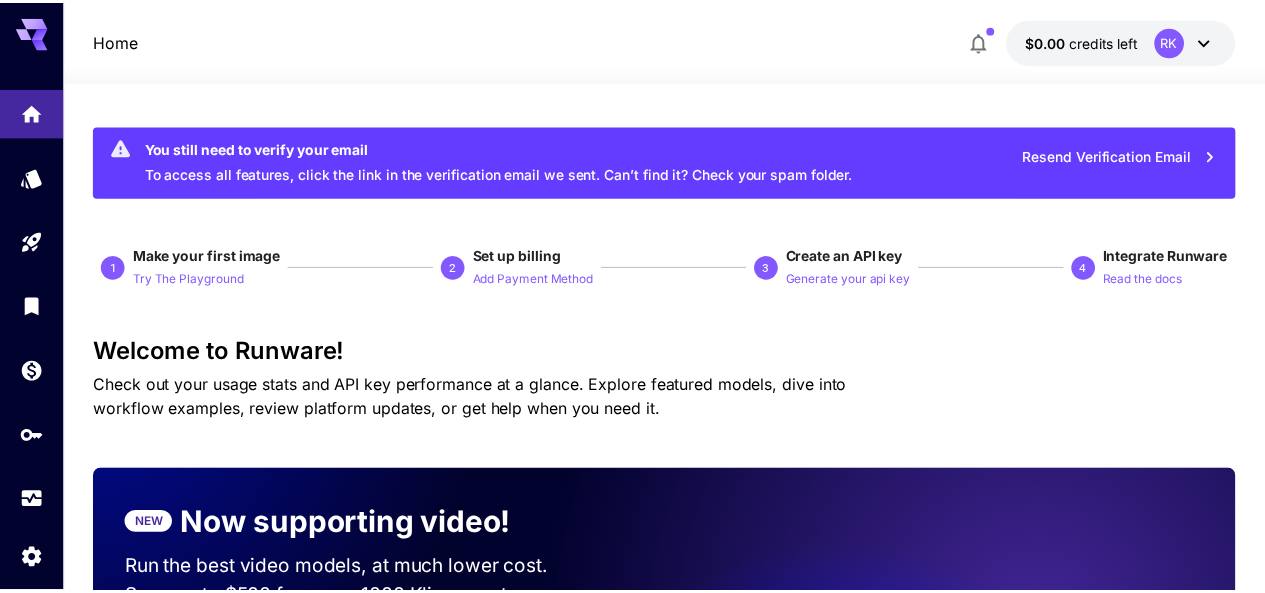 scroll, scrollTop: 1144, scrollLeft: 0, axis: vertical 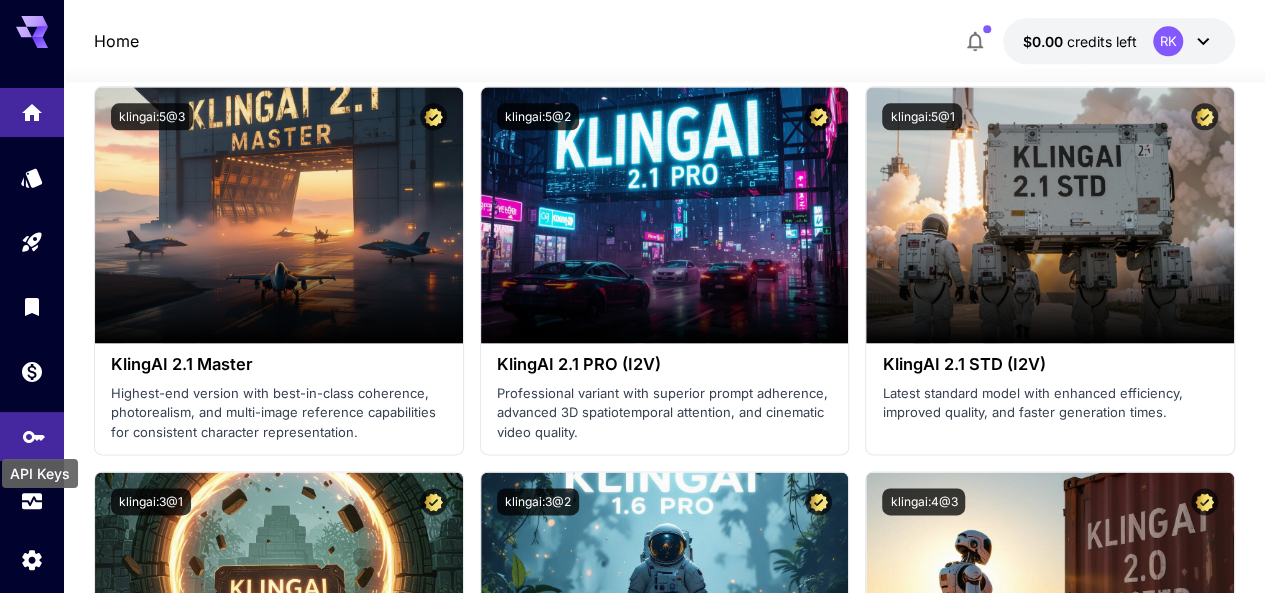 click 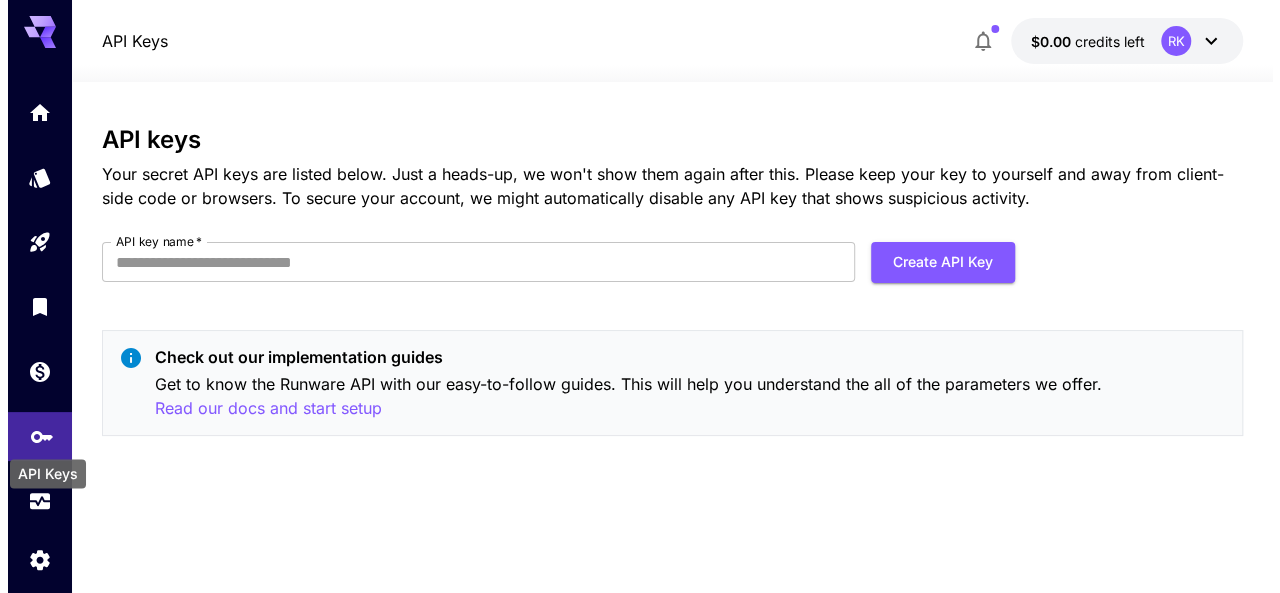 scroll, scrollTop: 0, scrollLeft: 0, axis: both 